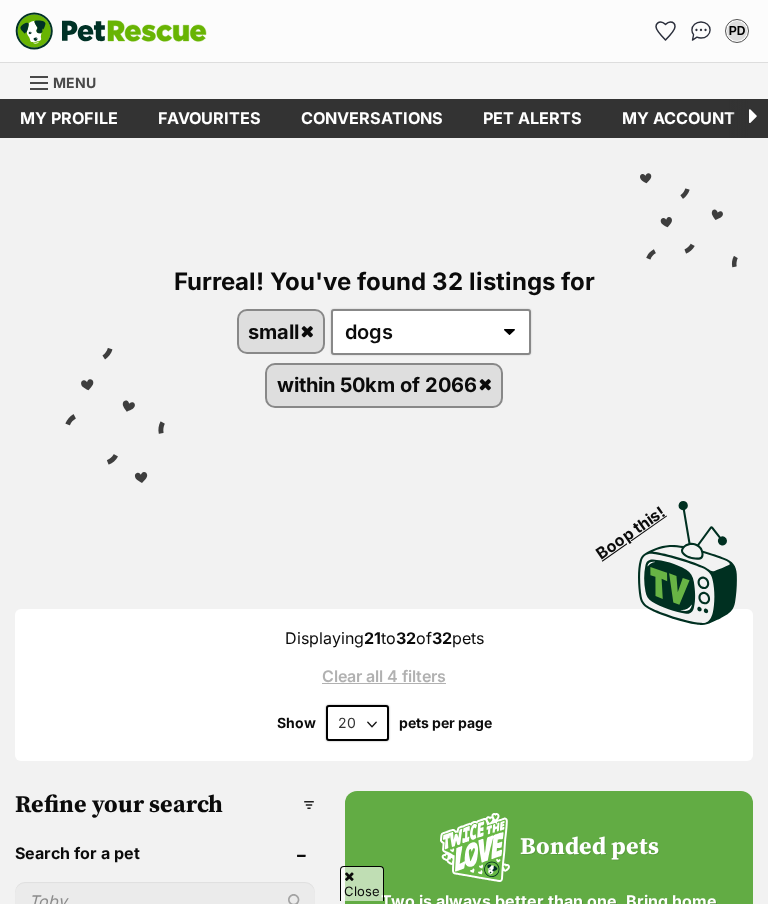 scroll, scrollTop: 390, scrollLeft: 0, axis: vertical 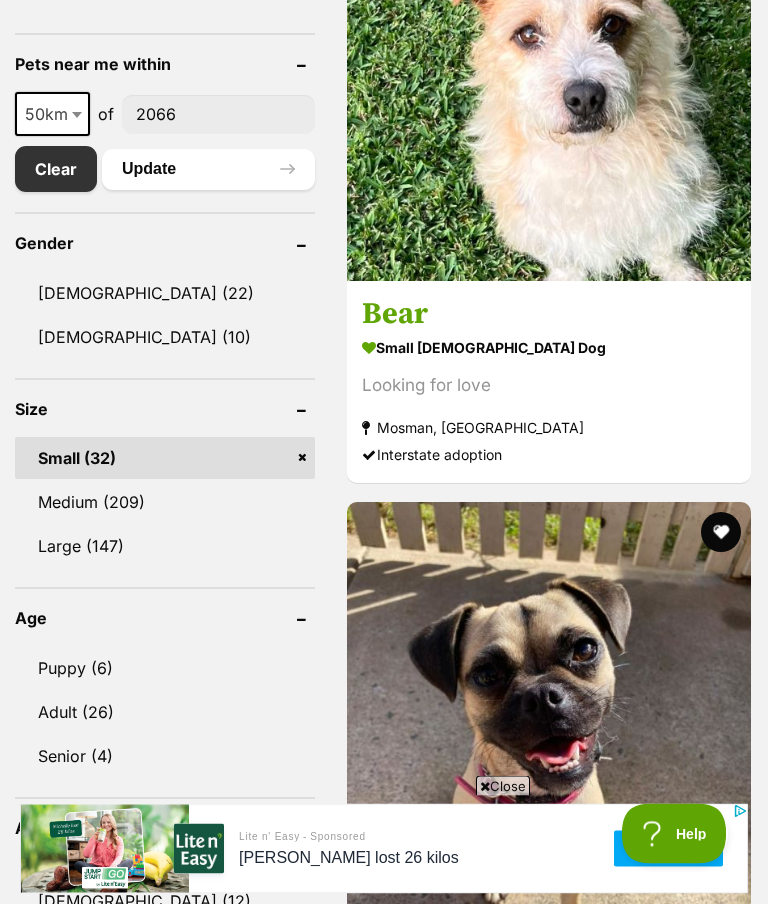 click on "Medium (209)" at bounding box center (165, 503) 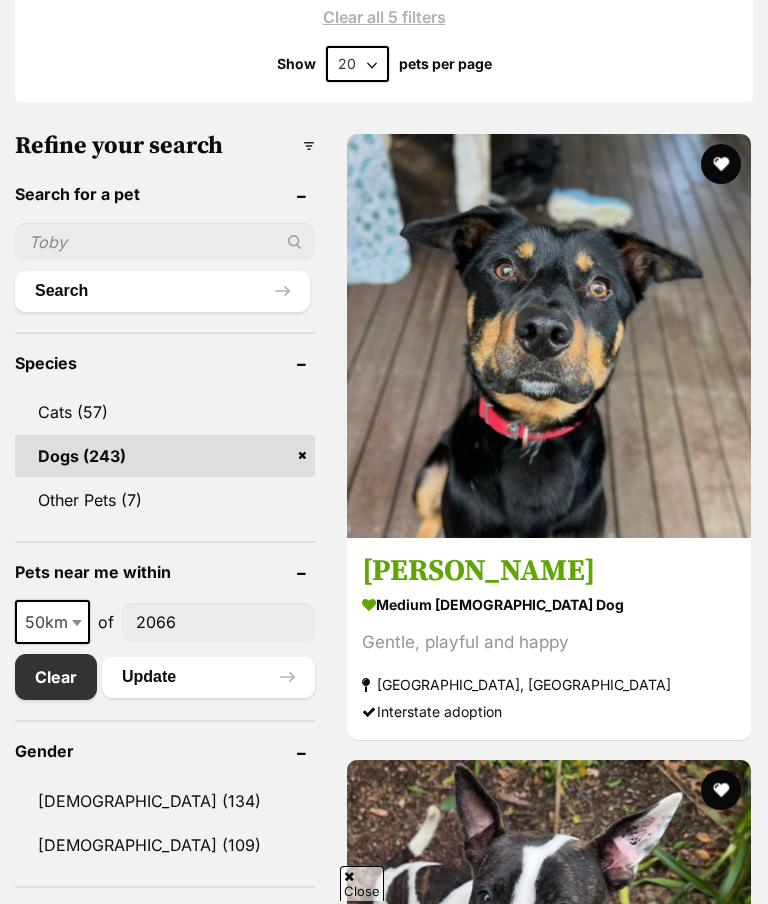 scroll, scrollTop: 1016, scrollLeft: 0, axis: vertical 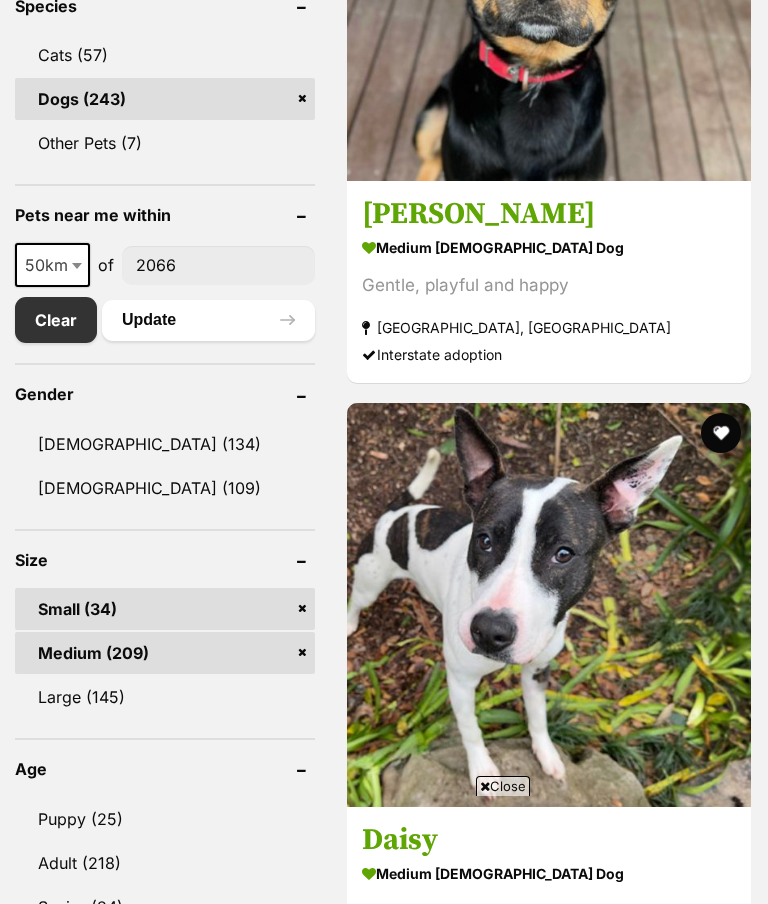 click on "Small (34)" at bounding box center [165, 609] 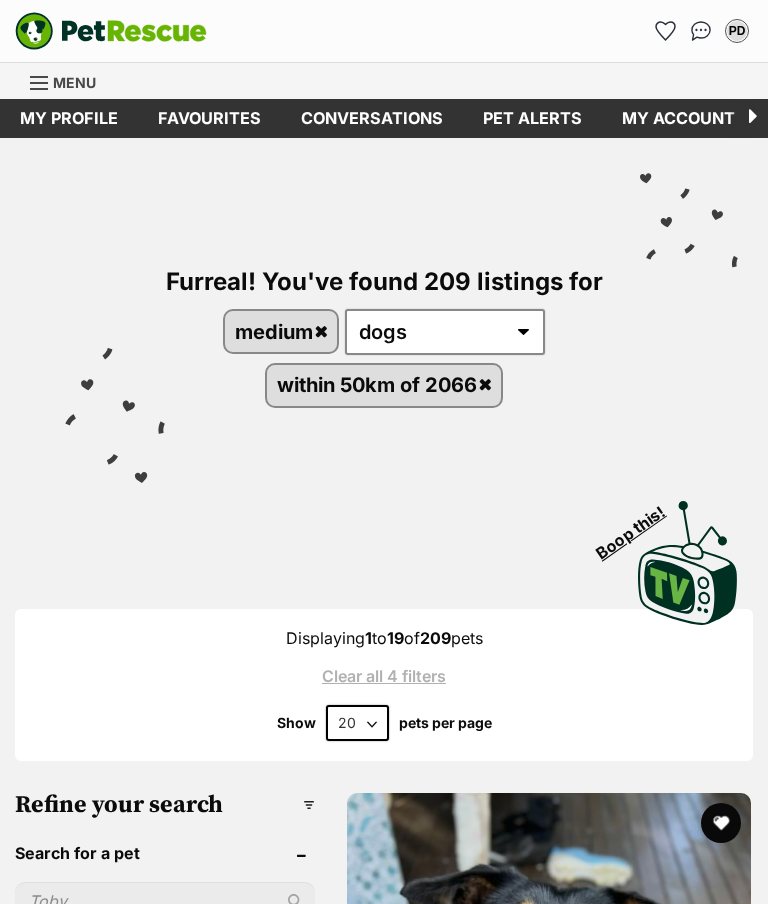 scroll, scrollTop: 463, scrollLeft: 0, axis: vertical 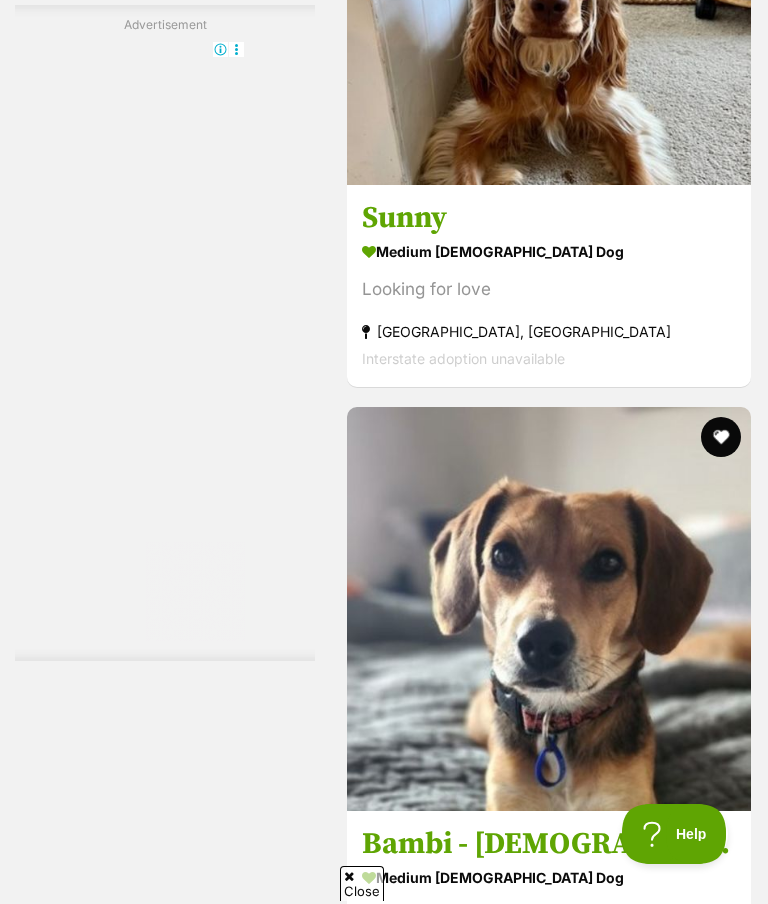 click on "Sunny" at bounding box center (549, 219) 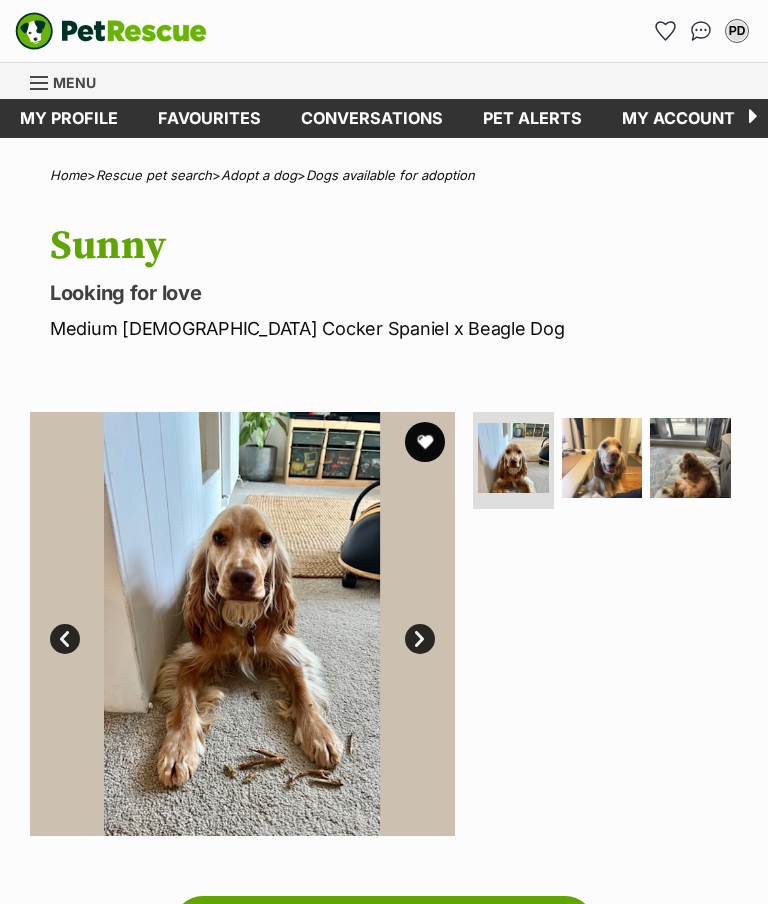 scroll, scrollTop: 0, scrollLeft: 0, axis: both 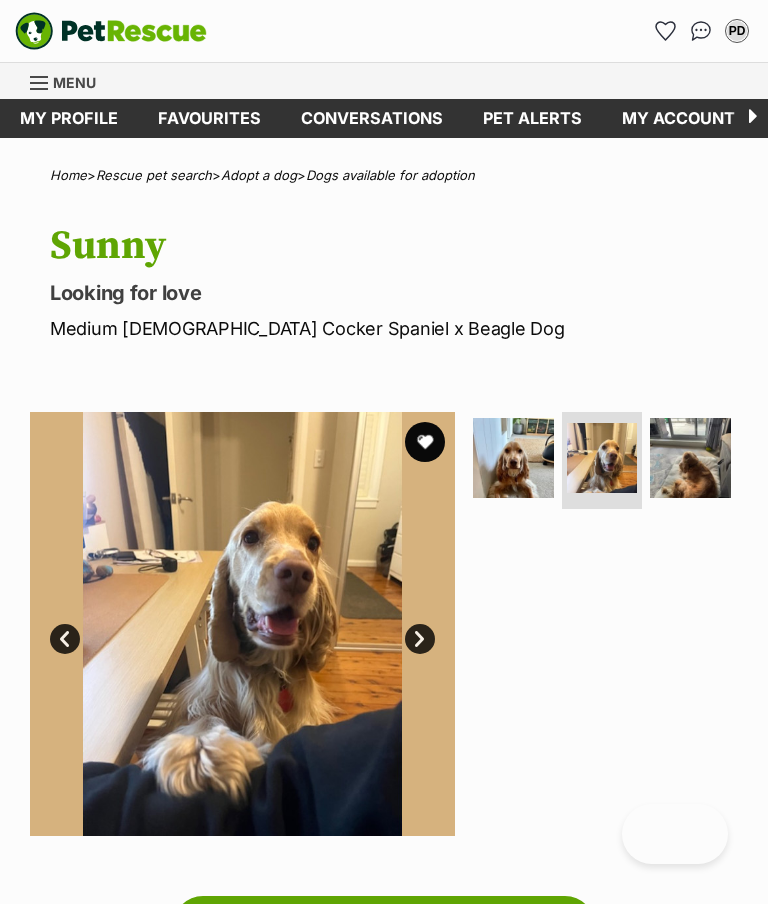 click on "Next" at bounding box center [420, 639] 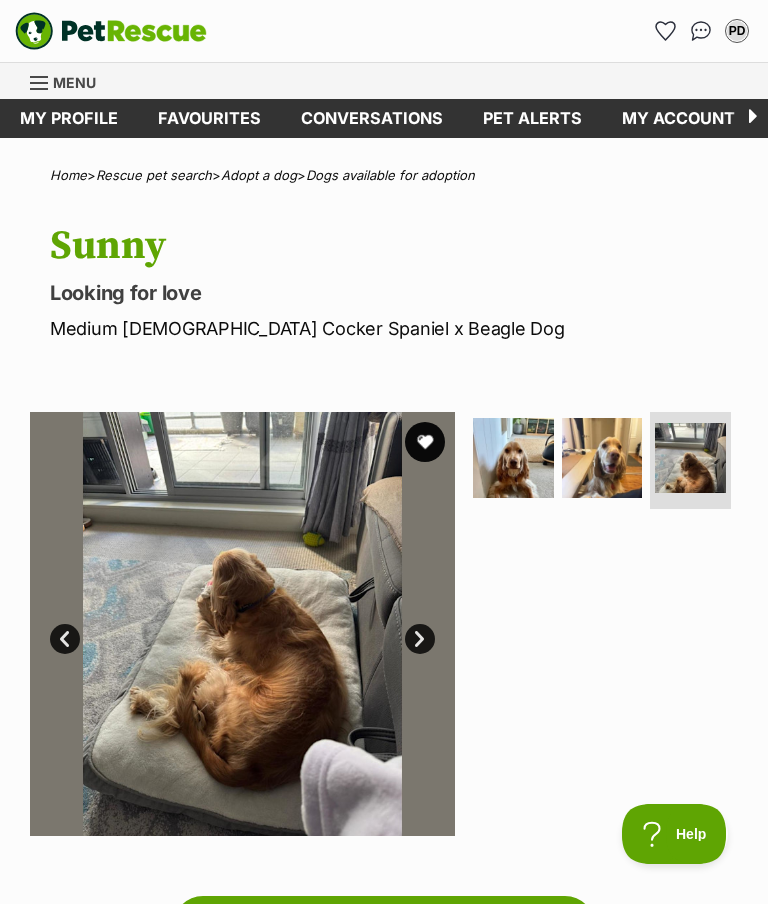 scroll, scrollTop: 0, scrollLeft: 0, axis: both 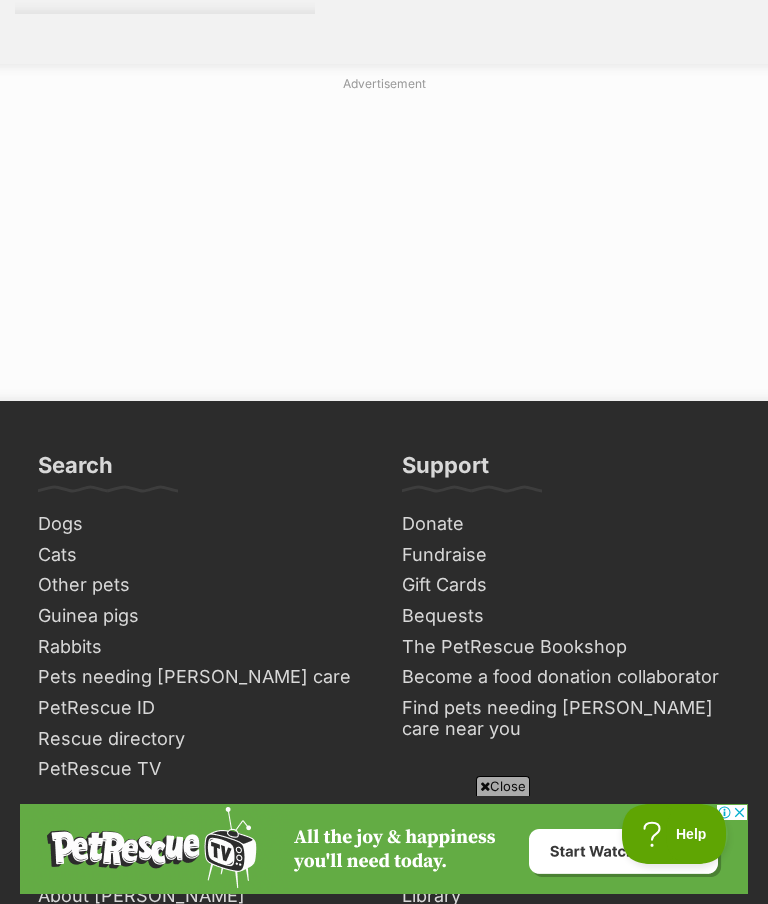 click on "Next" at bounding box center (549, -28) 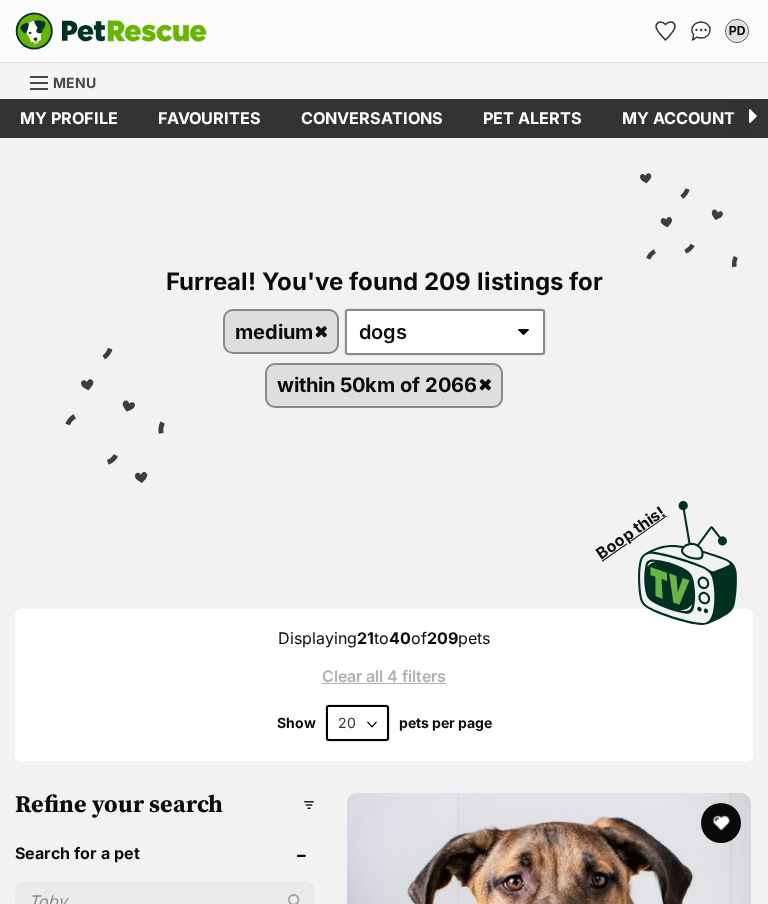 scroll, scrollTop: 0, scrollLeft: 0, axis: both 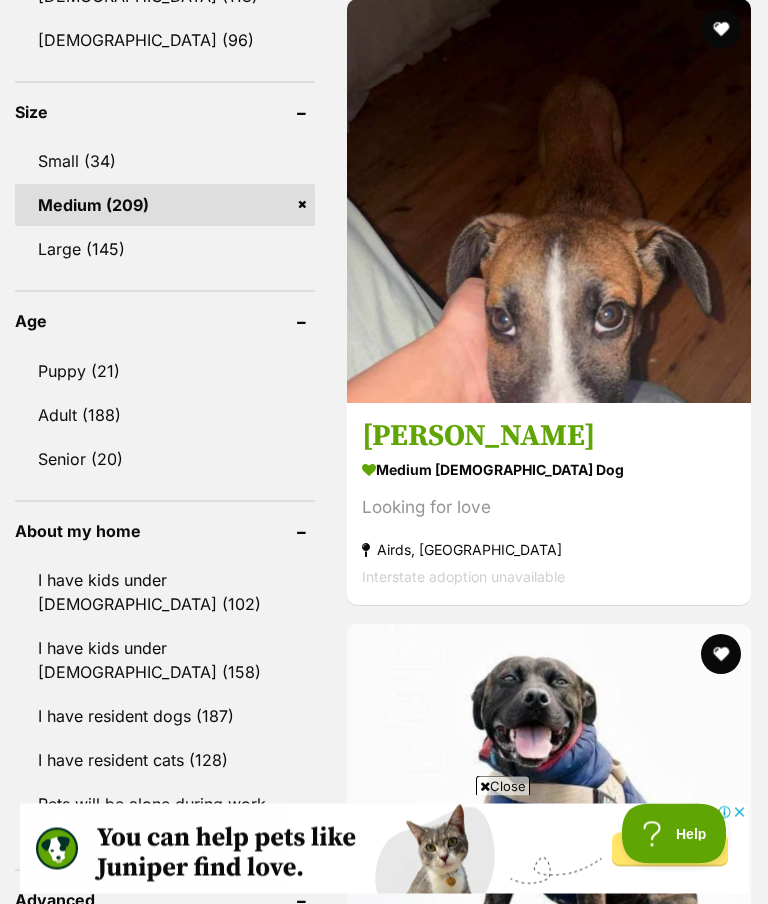 click on "Medium (209)" at bounding box center (165, 206) 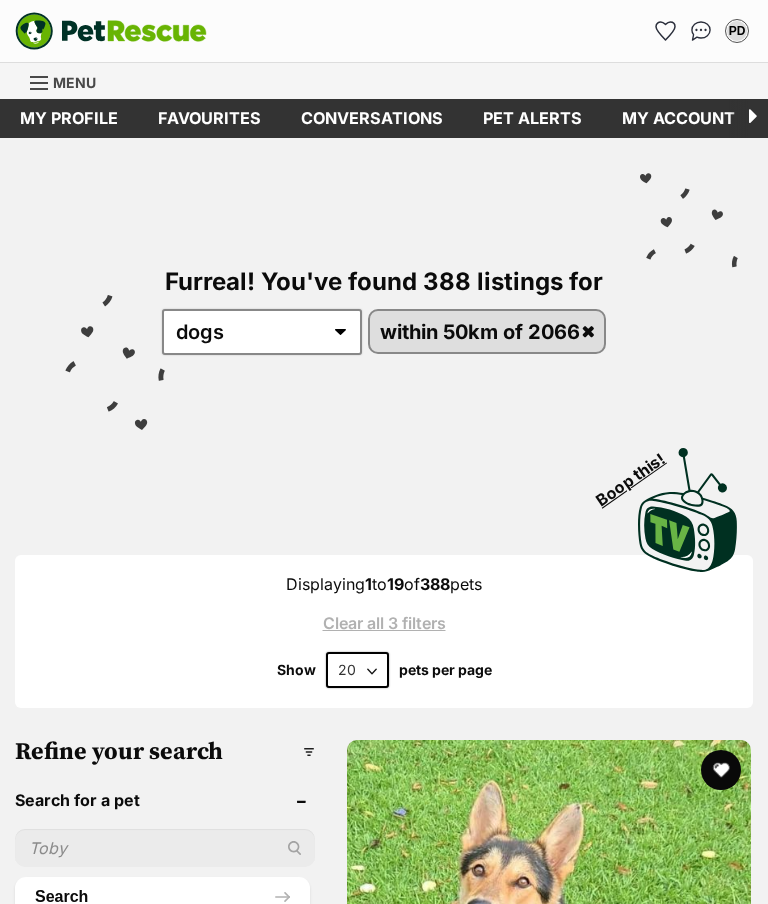scroll, scrollTop: 0, scrollLeft: 0, axis: both 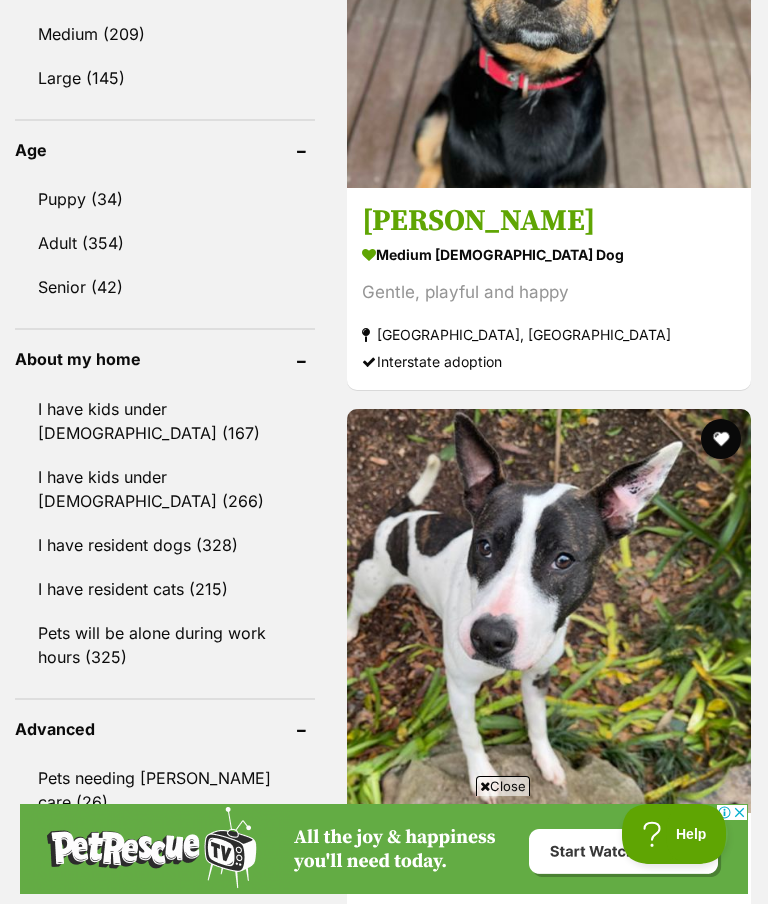 click on "I have resident cats (215)" at bounding box center (165, 589) 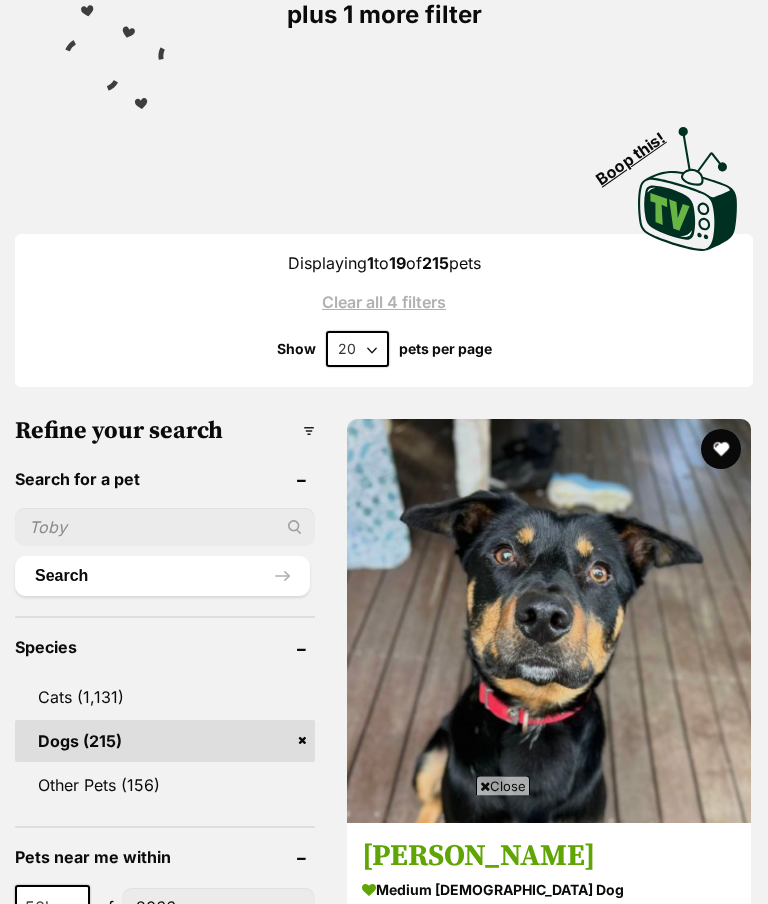 scroll, scrollTop: 0, scrollLeft: 0, axis: both 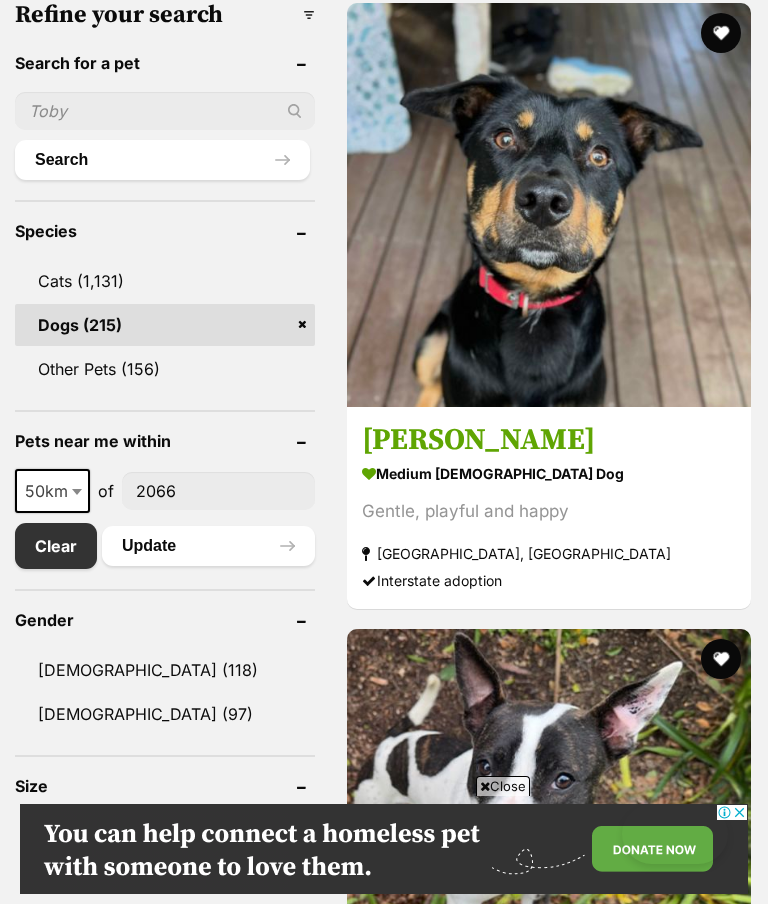 click on "[PERSON_NAME]" at bounding box center (549, 441) 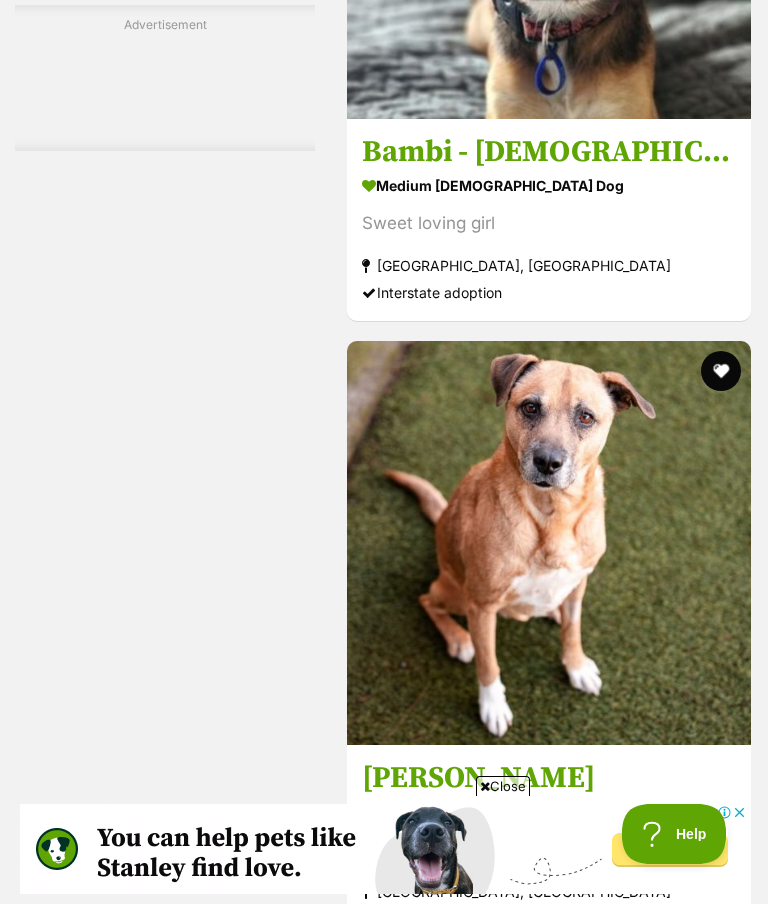 scroll, scrollTop: 0, scrollLeft: 0, axis: both 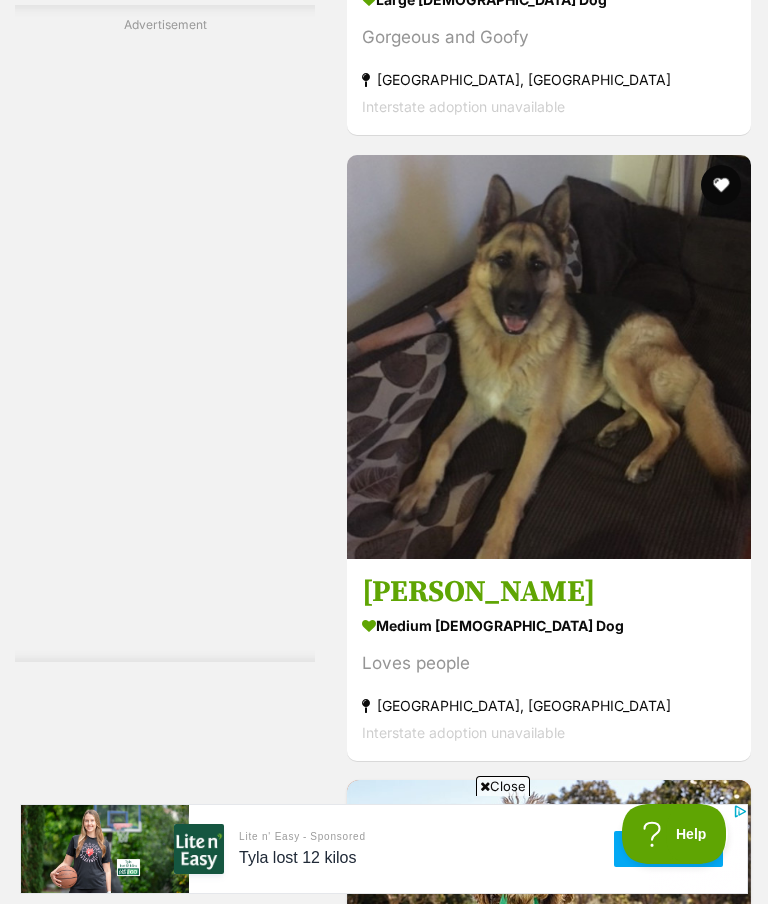 click on "[PERSON_NAME]" at bounding box center [549, 592] 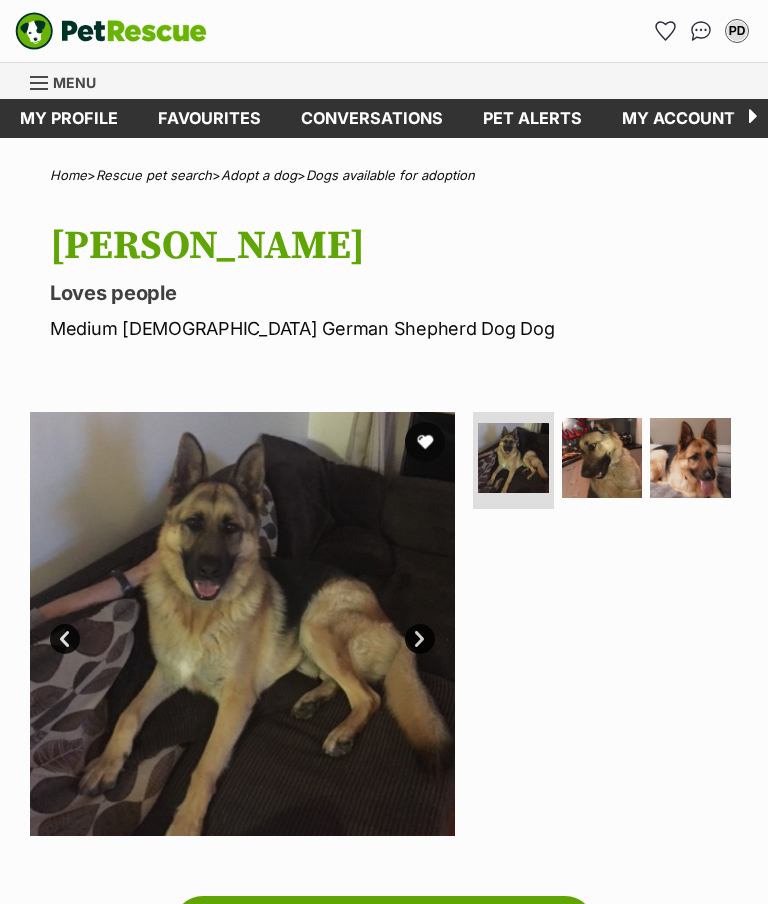 scroll, scrollTop: 0, scrollLeft: 0, axis: both 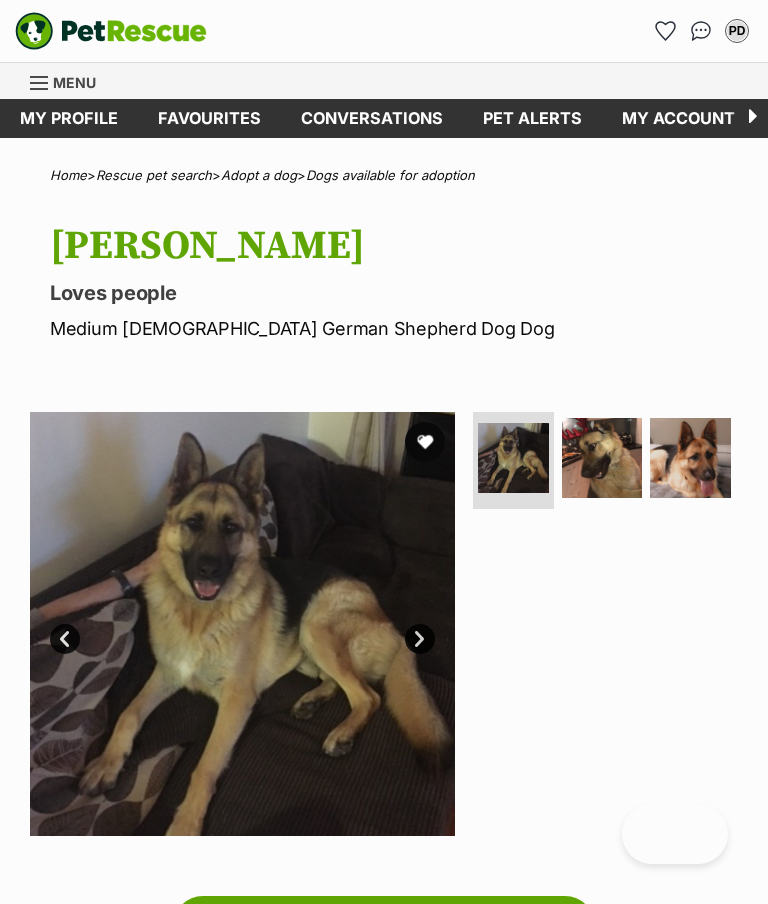 click at bounding box center (602, 458) 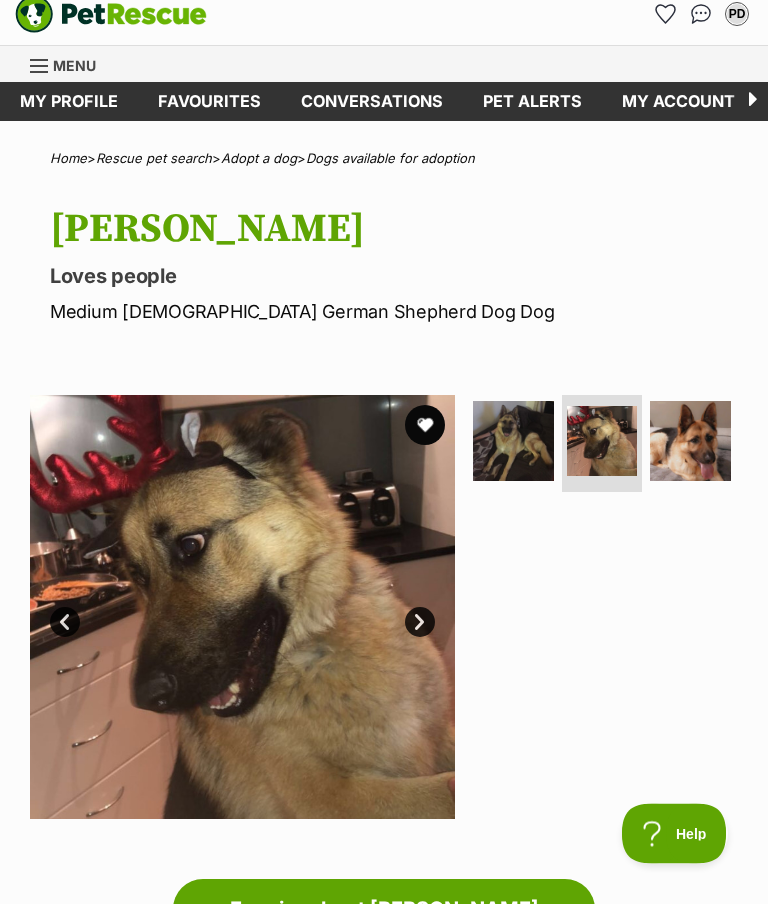 scroll, scrollTop: 17, scrollLeft: 0, axis: vertical 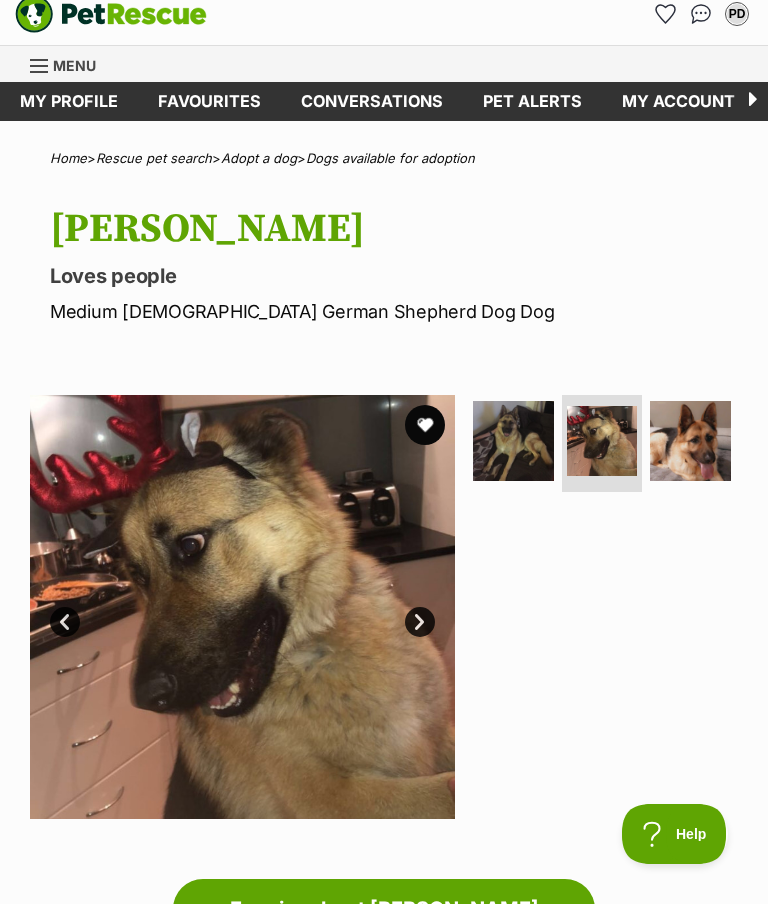 click at bounding box center [690, 441] 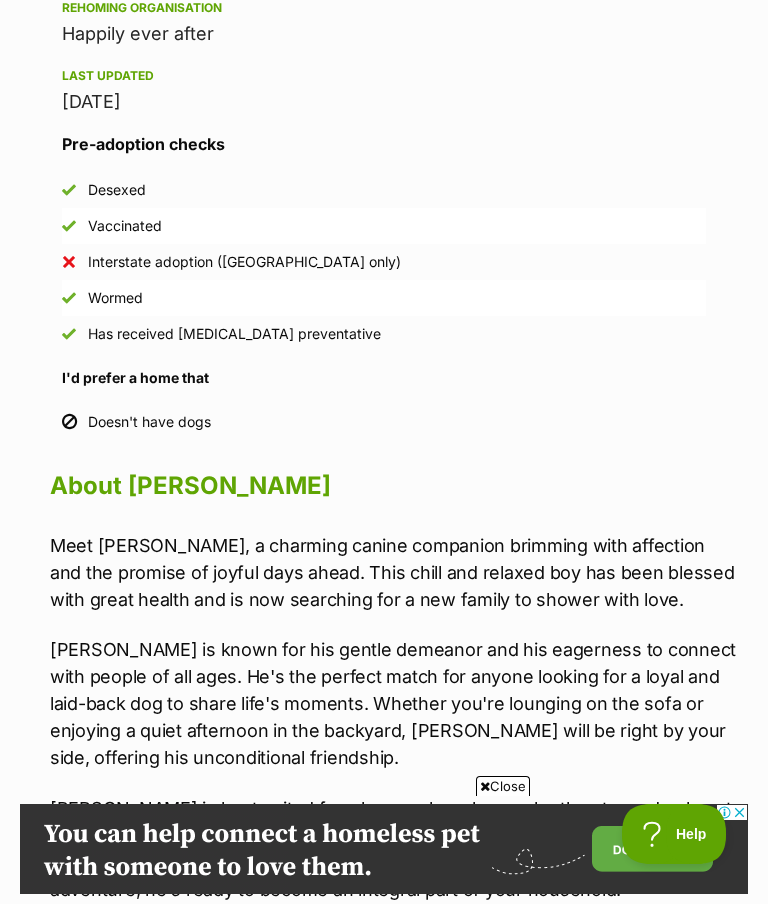 scroll, scrollTop: 1545, scrollLeft: 0, axis: vertical 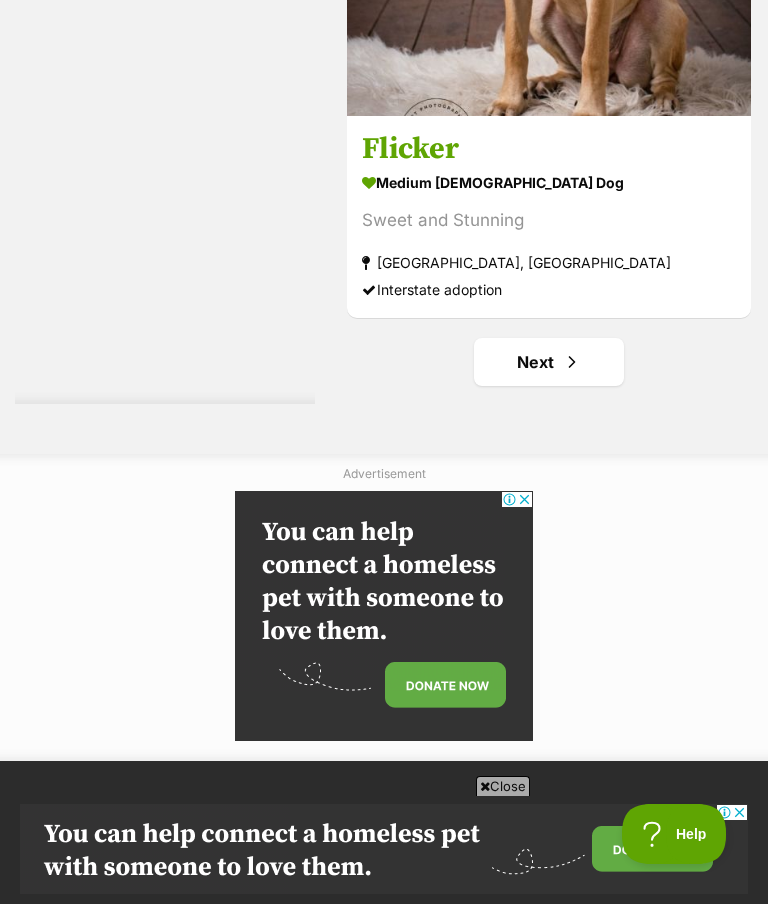 click on "Next" at bounding box center [549, 362] 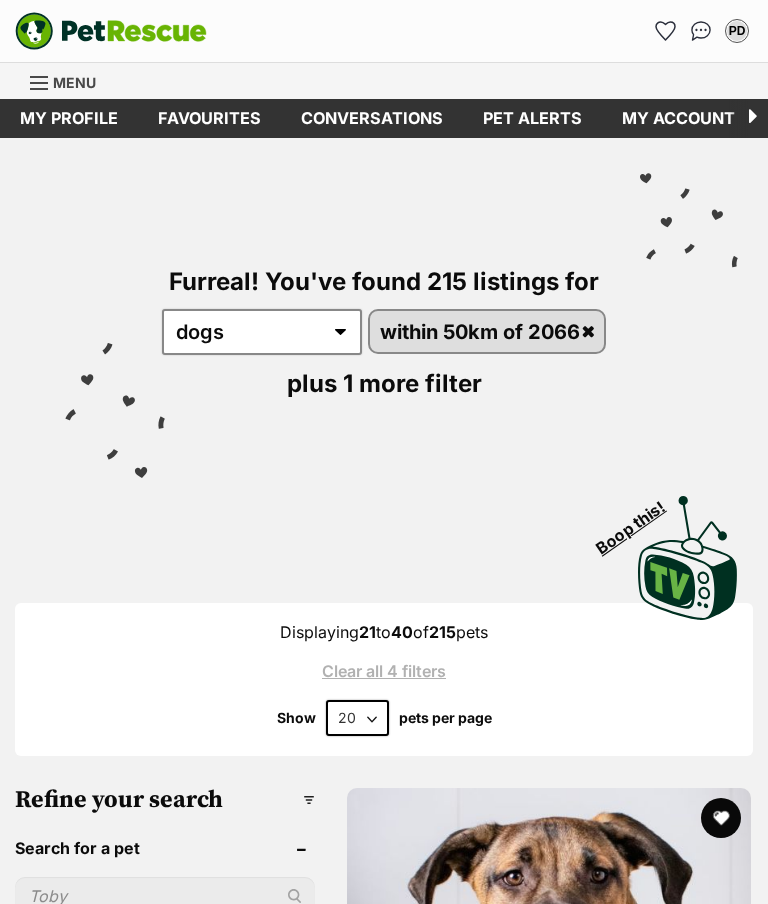 scroll, scrollTop: 0, scrollLeft: 0, axis: both 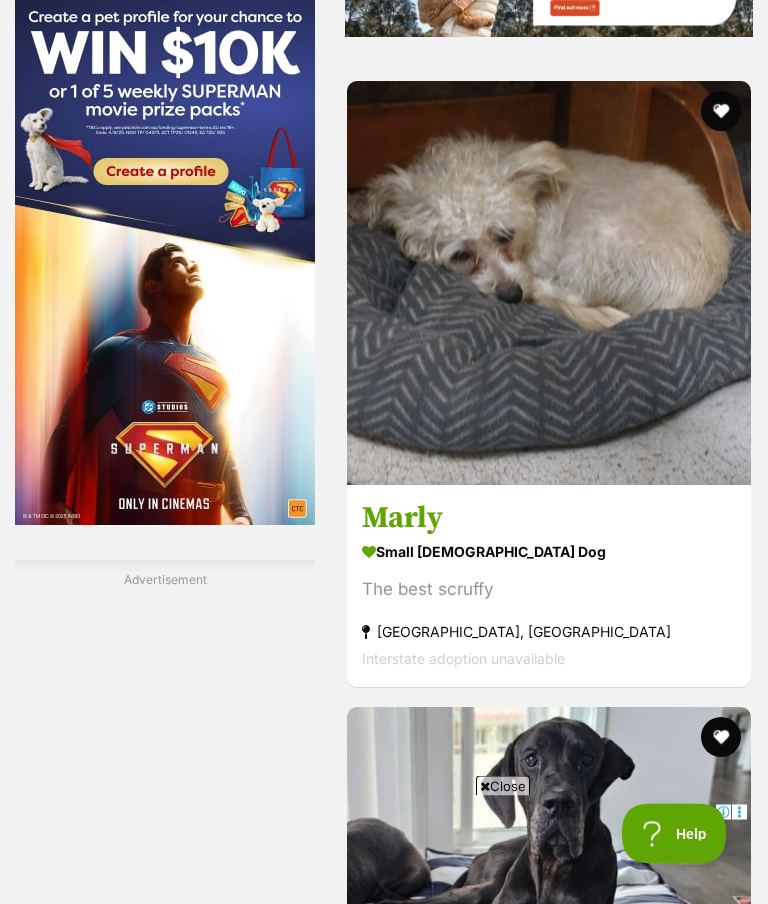 click on "Marly" at bounding box center [549, 520] 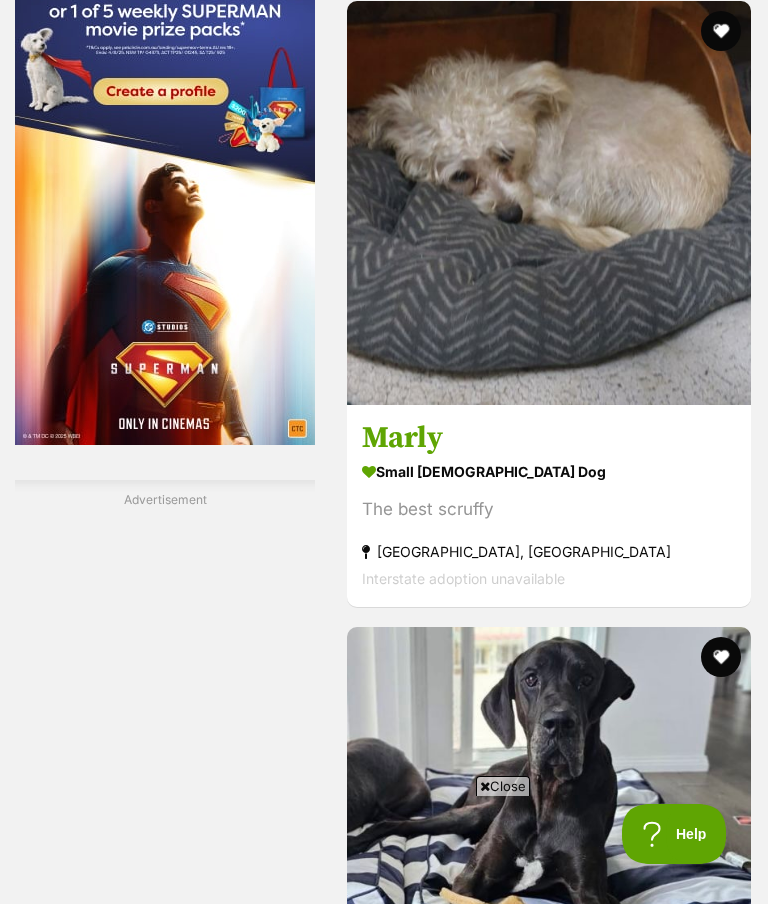 scroll, scrollTop: 0, scrollLeft: 0, axis: both 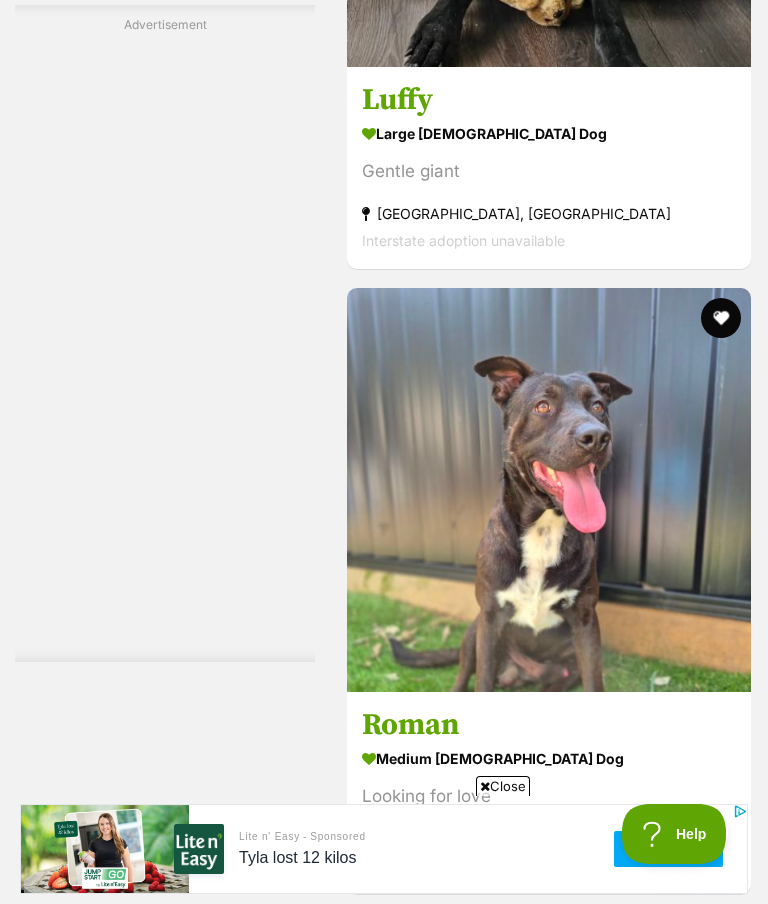 click on "Luffy" at bounding box center [549, 100] 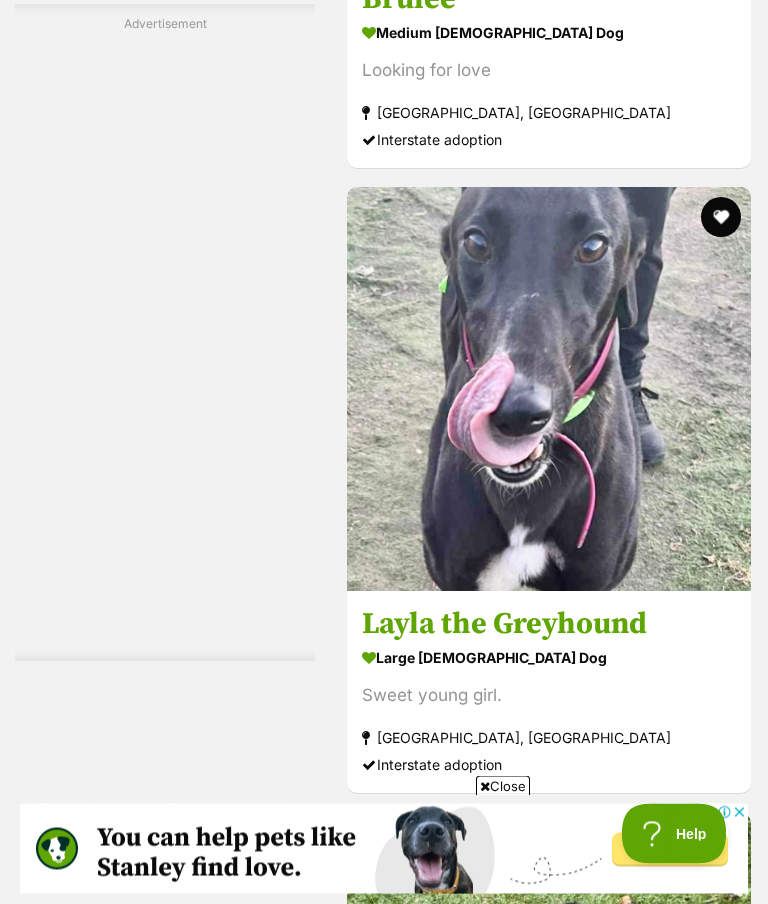 scroll, scrollTop: 9565, scrollLeft: 0, axis: vertical 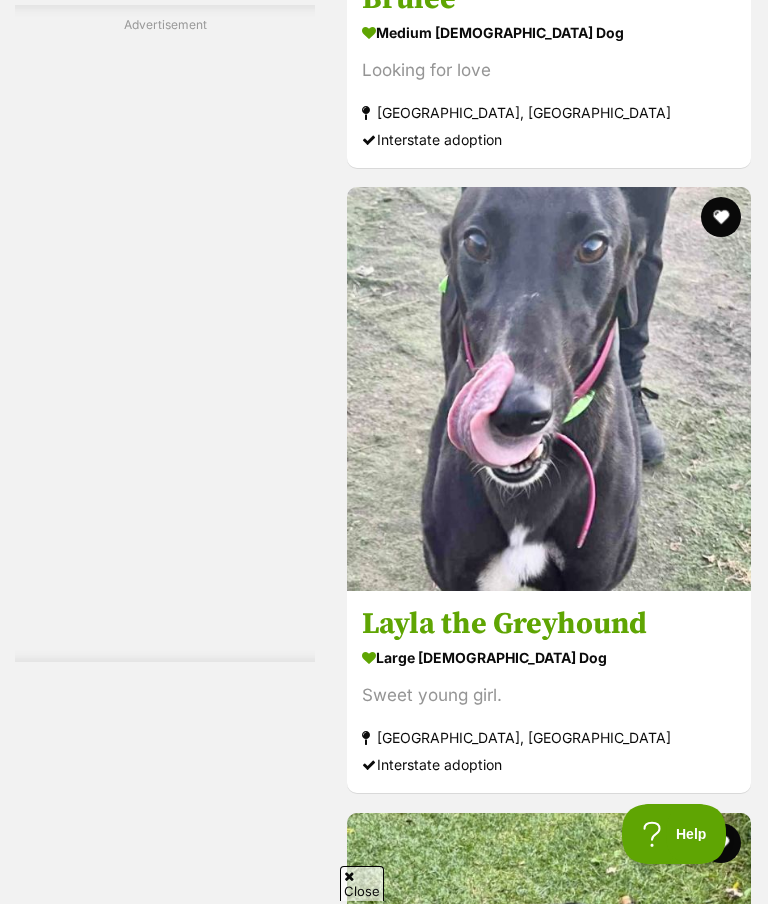 click on "Brûlée" at bounding box center (549, -1) 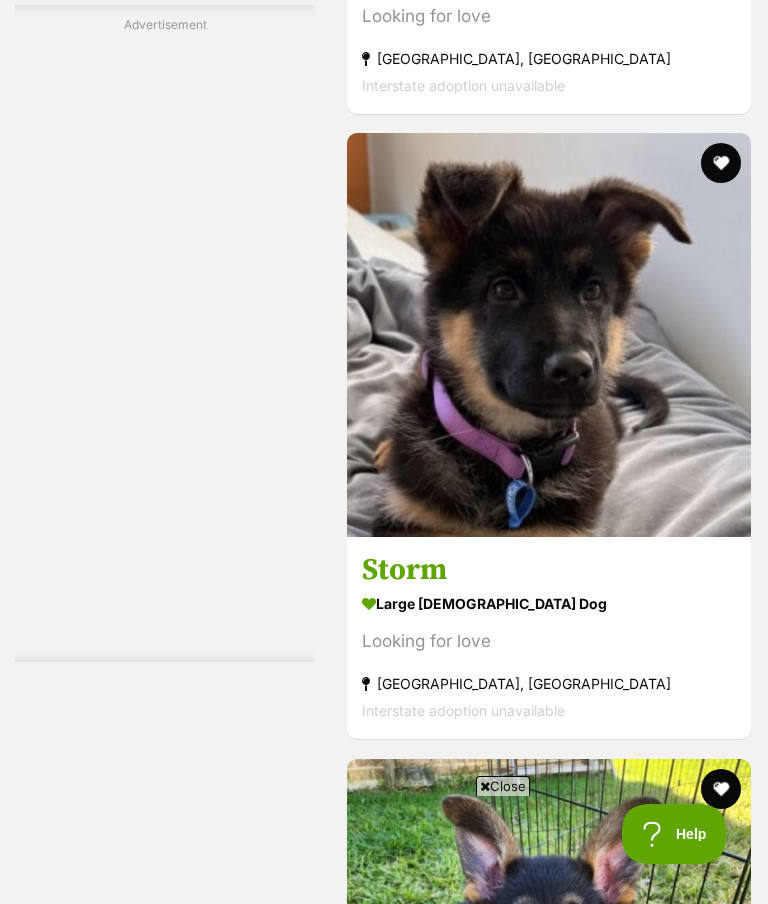 scroll, scrollTop: 0, scrollLeft: 0, axis: both 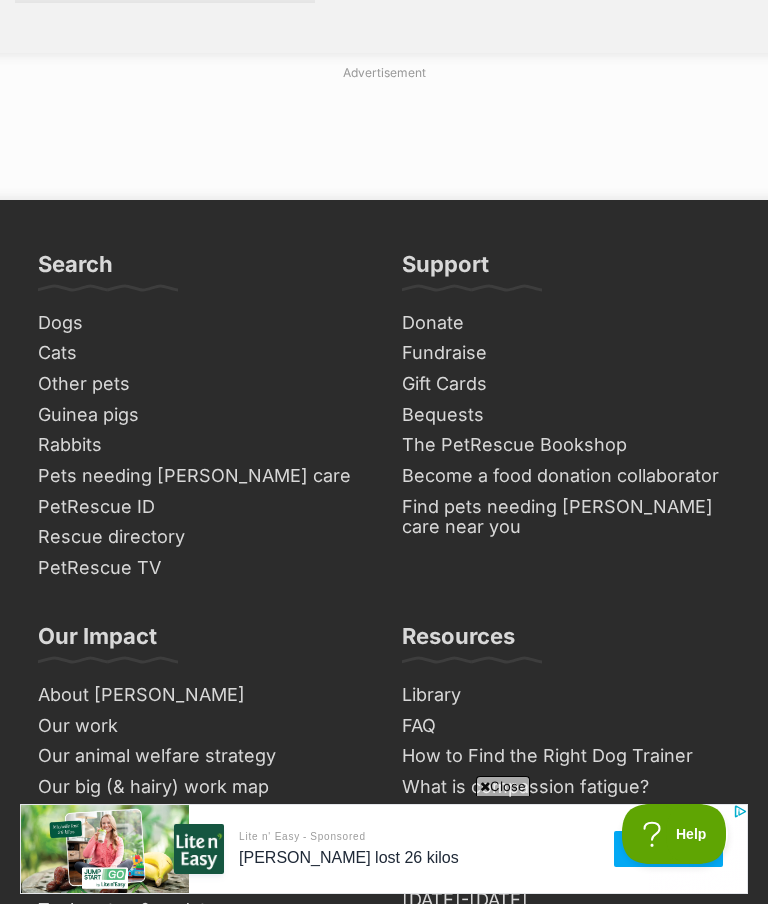 click on "Next" at bounding box center [630, -39] 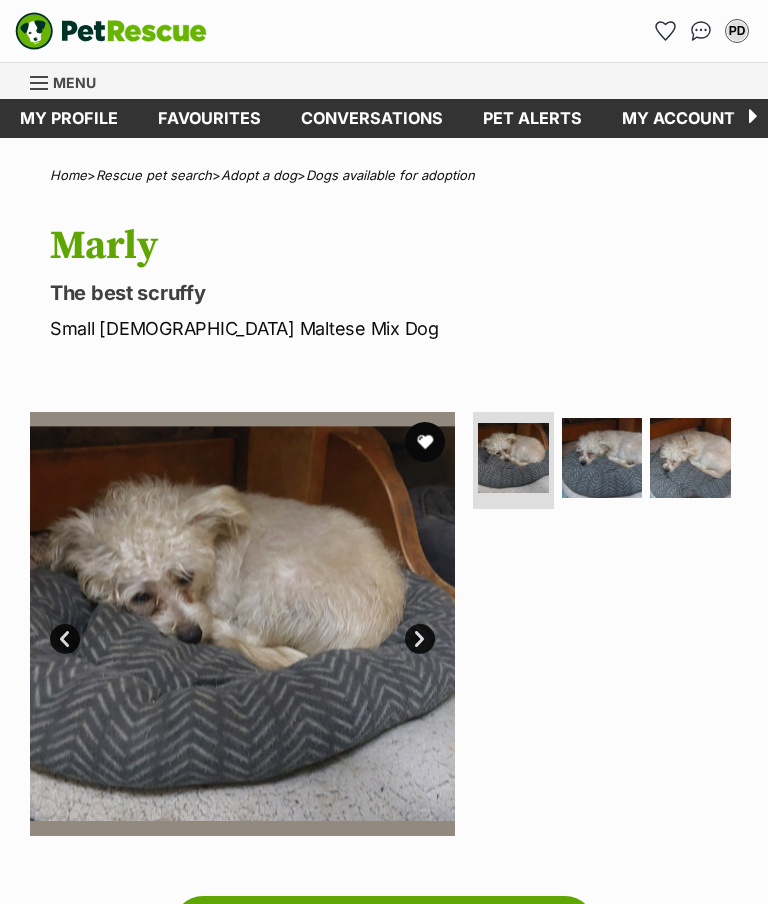 scroll, scrollTop: 0, scrollLeft: 0, axis: both 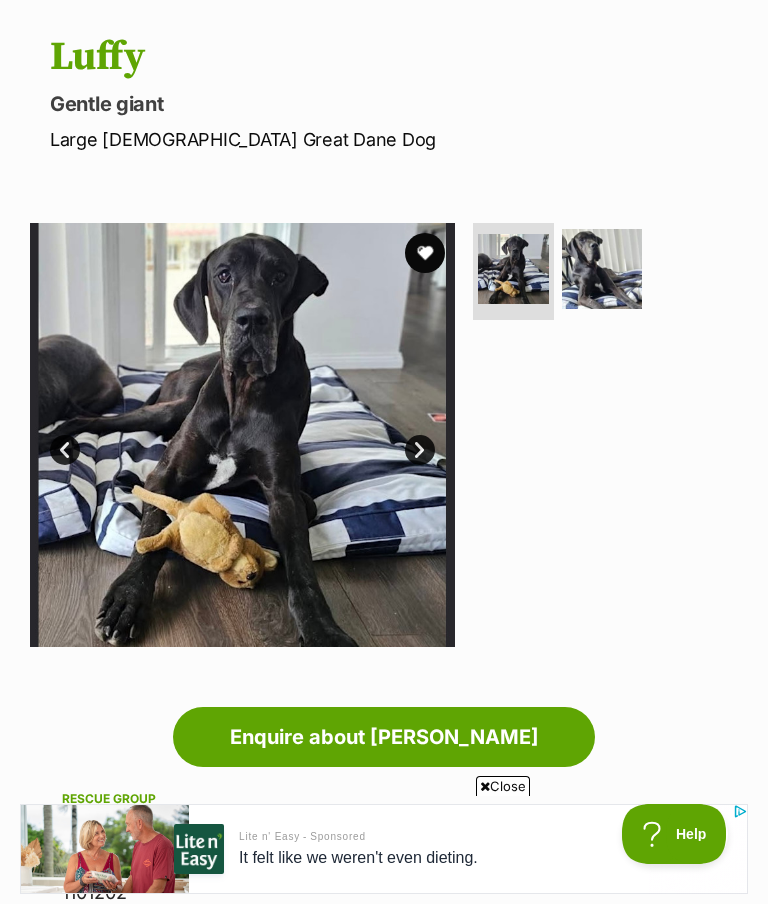 click at bounding box center (602, 269) 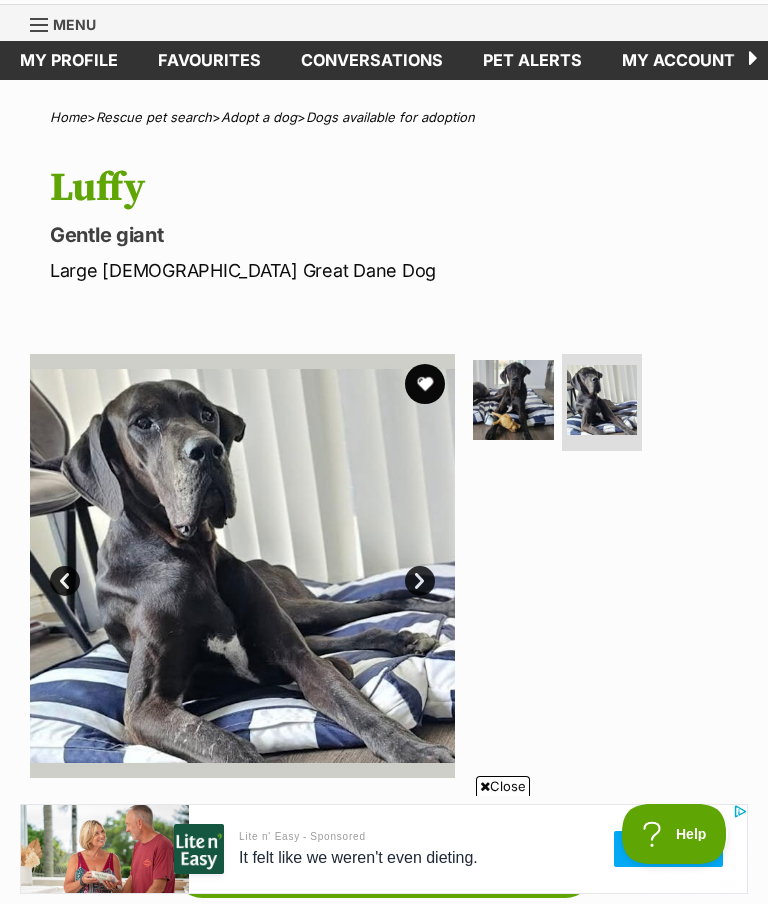 scroll, scrollTop: 0, scrollLeft: 0, axis: both 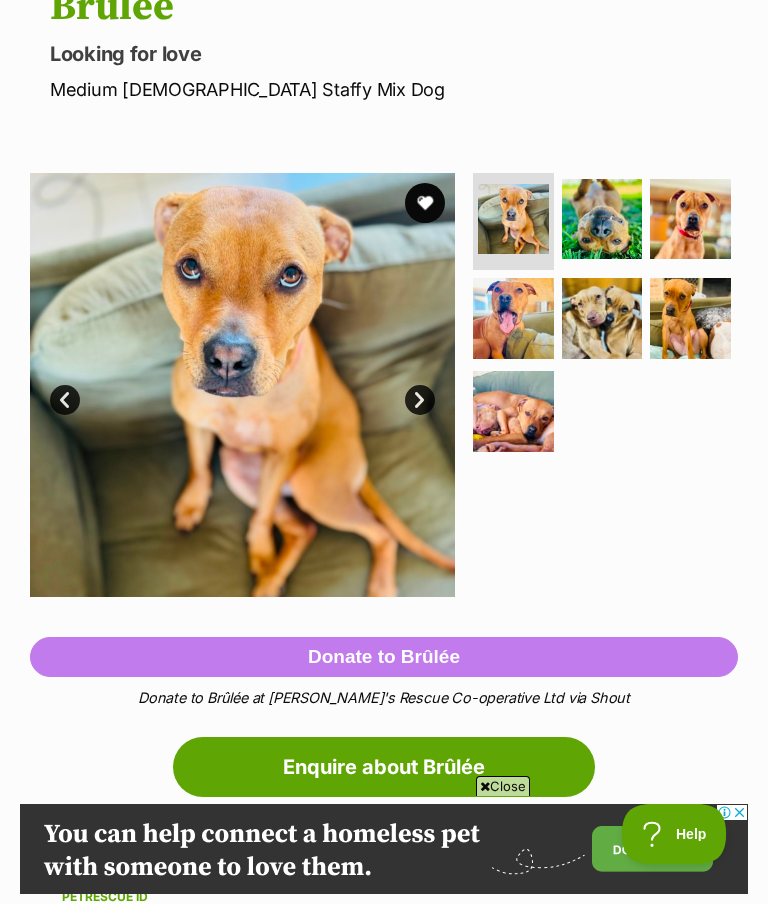 click on "Next" at bounding box center (420, 400) 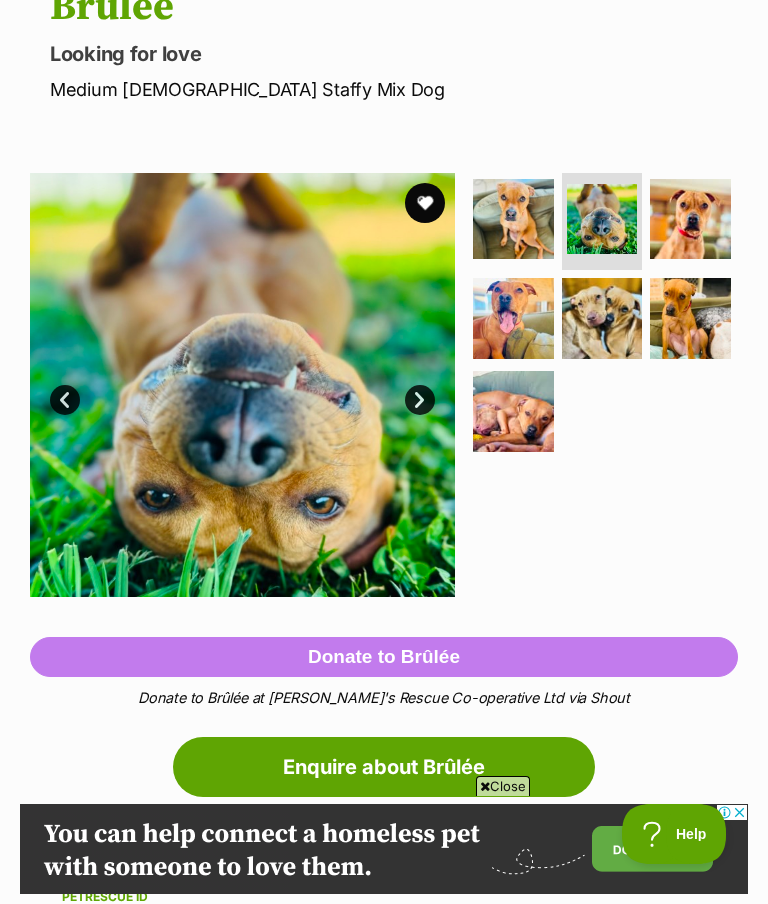 click on "Next" at bounding box center (420, 400) 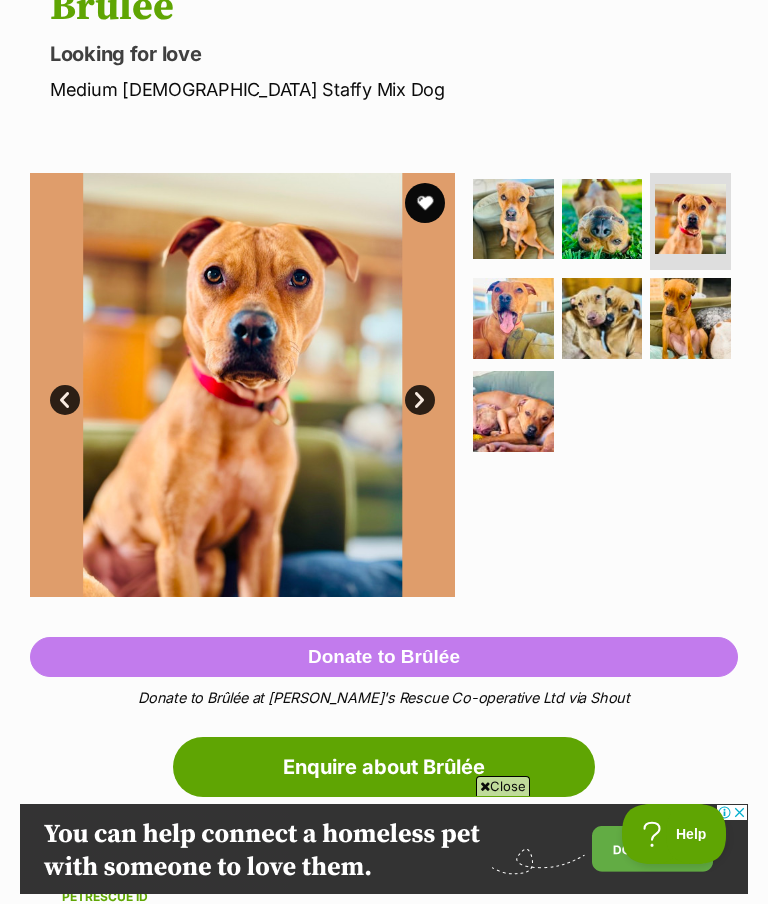 click on "Next" at bounding box center (420, 400) 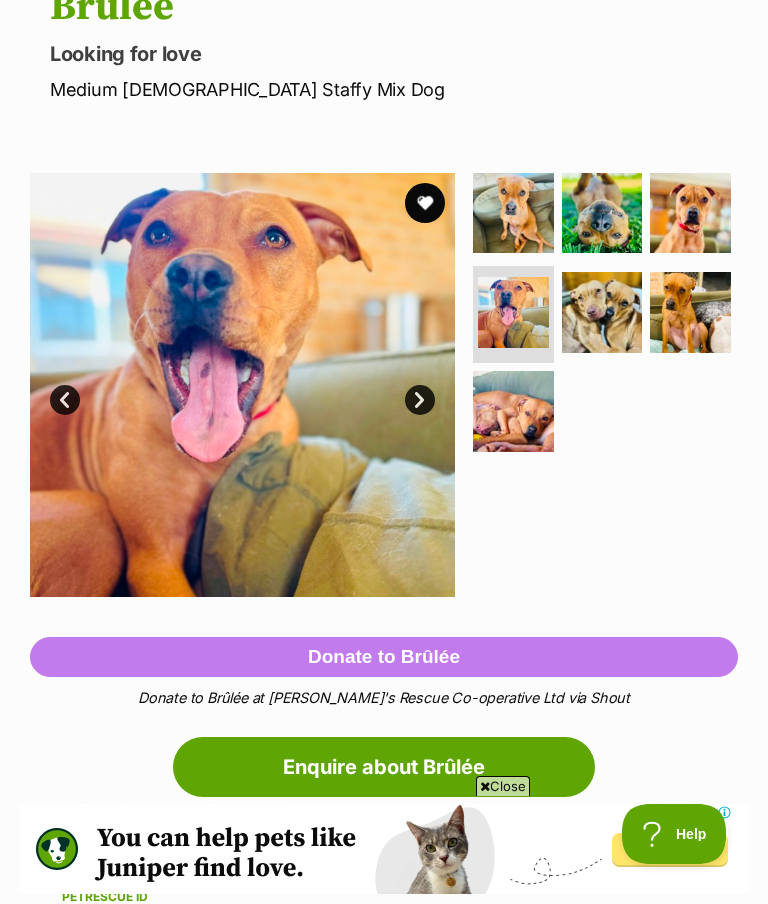 scroll, scrollTop: 0, scrollLeft: 0, axis: both 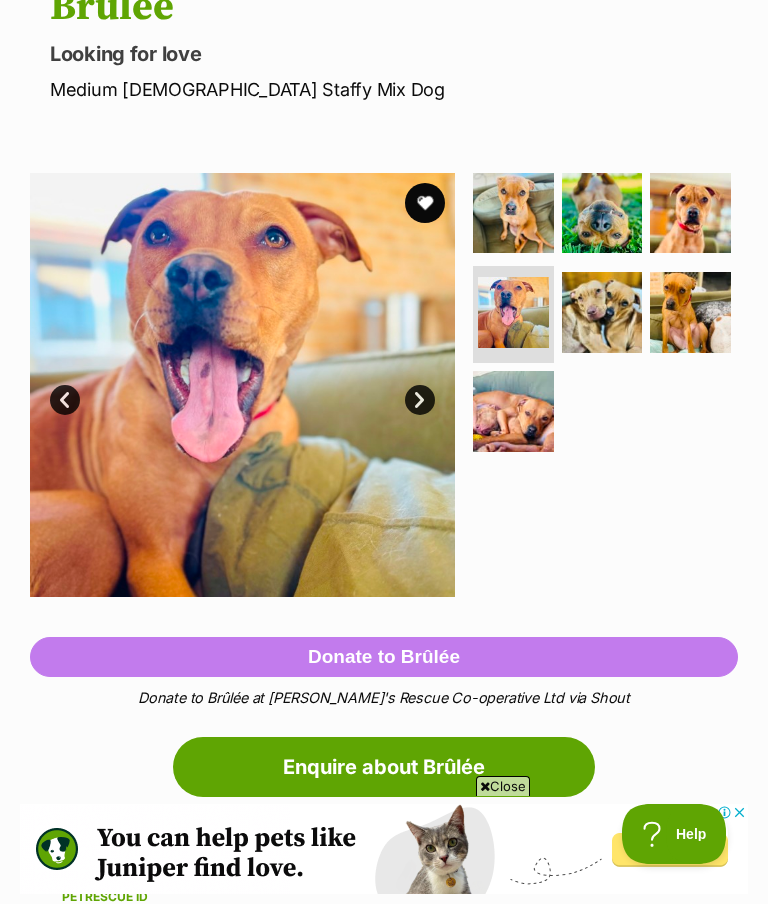 click on "Next" at bounding box center [420, 400] 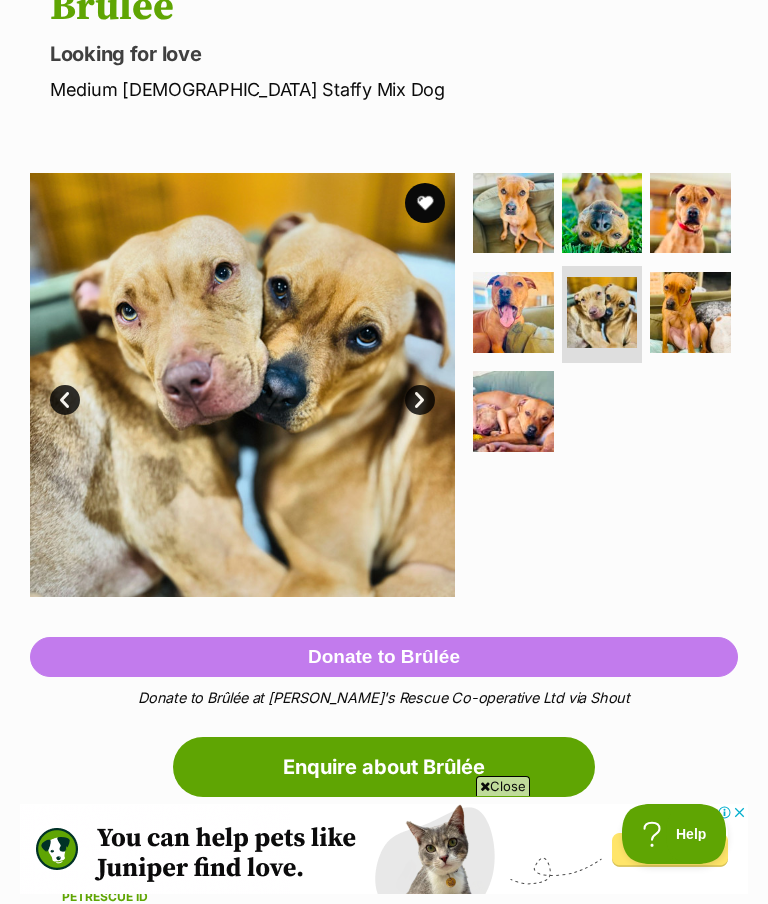 click on "Next" at bounding box center [420, 400] 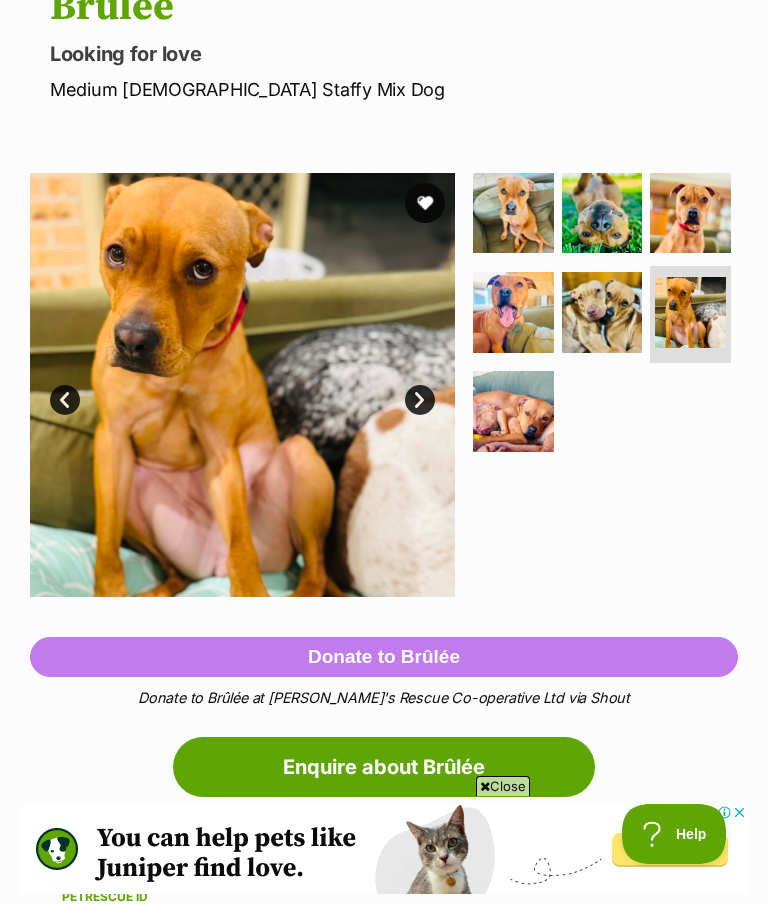click at bounding box center (242, 385) 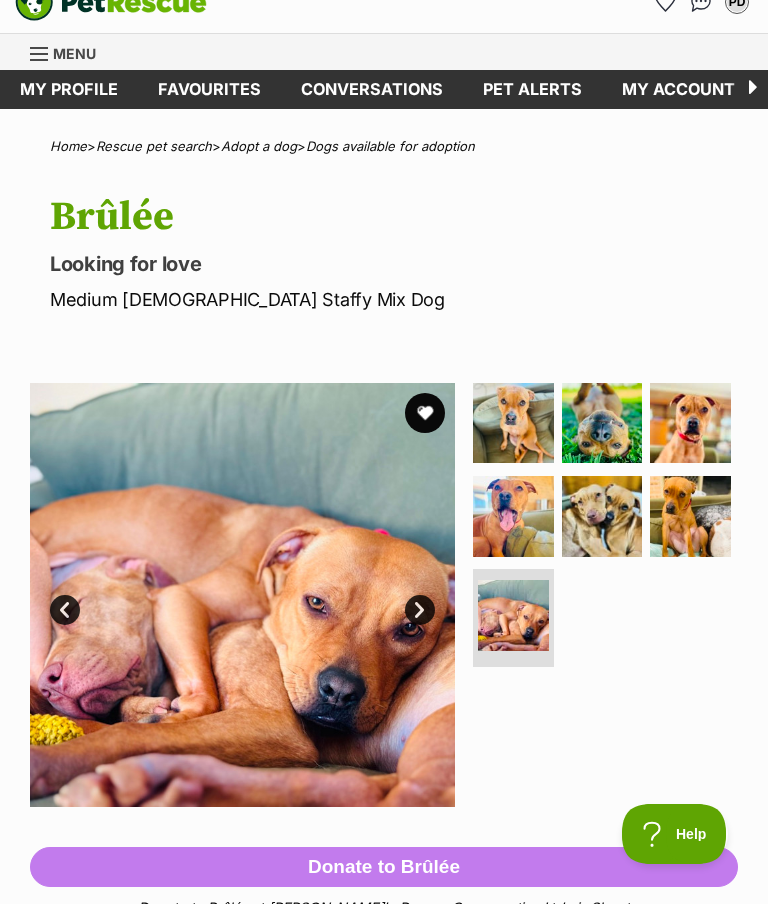 scroll, scrollTop: 0, scrollLeft: 0, axis: both 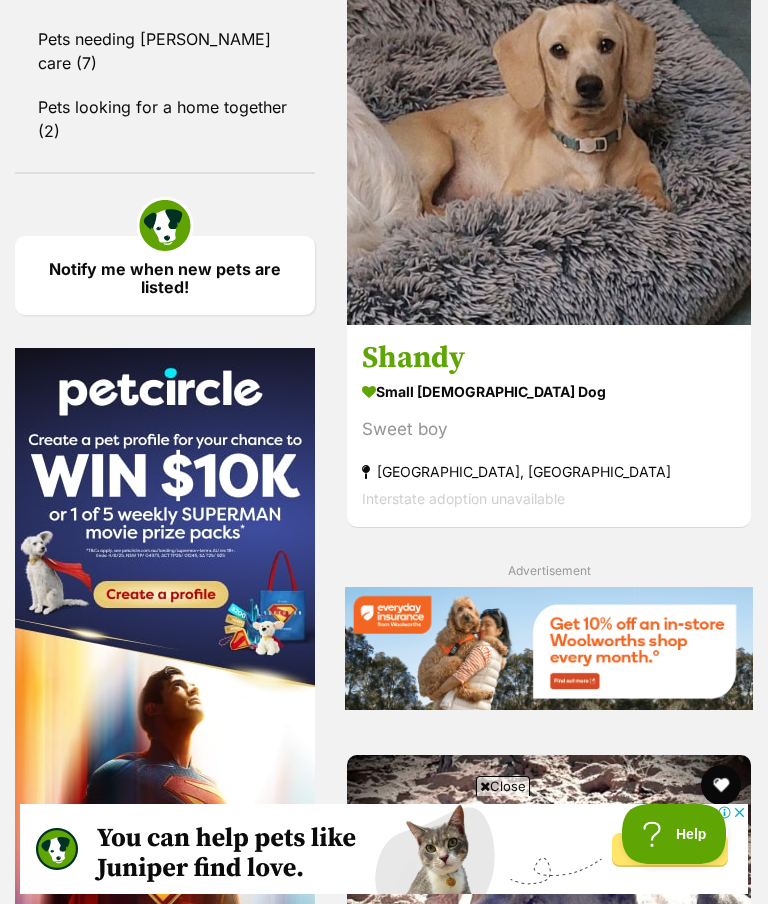click on "Shandy" at bounding box center [549, 358] 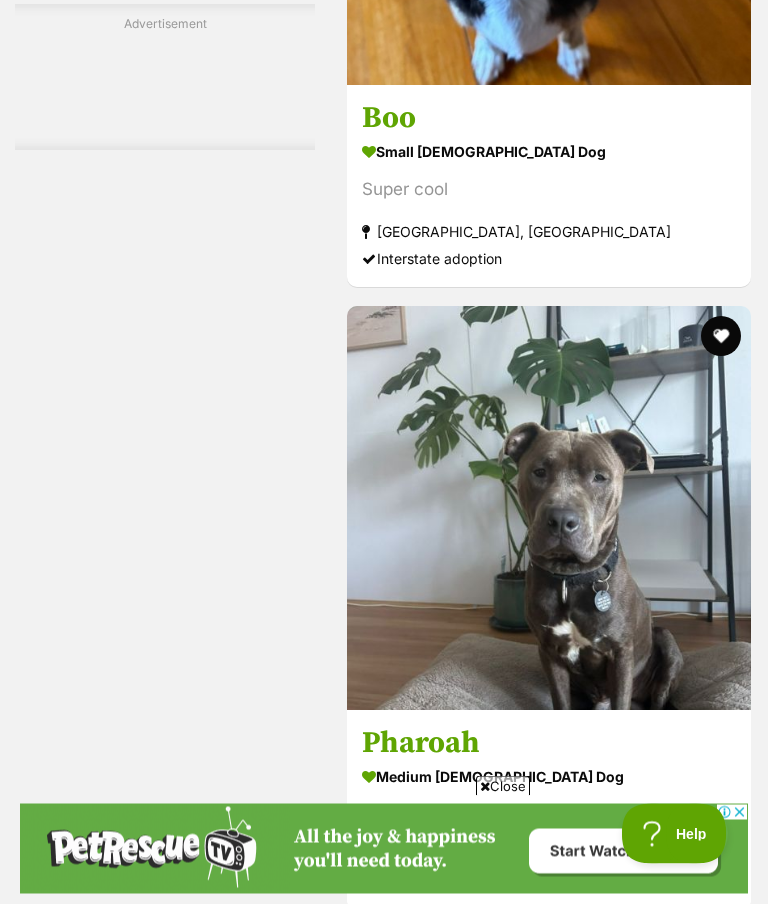 scroll, scrollTop: 7821, scrollLeft: 0, axis: vertical 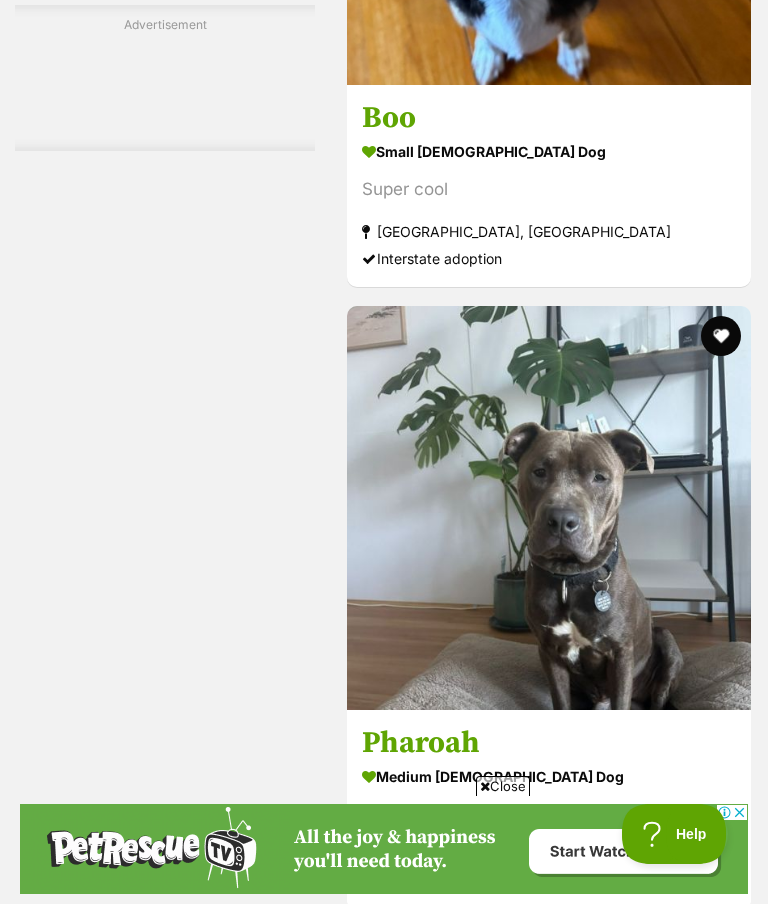 click on "Boo" at bounding box center (549, 118) 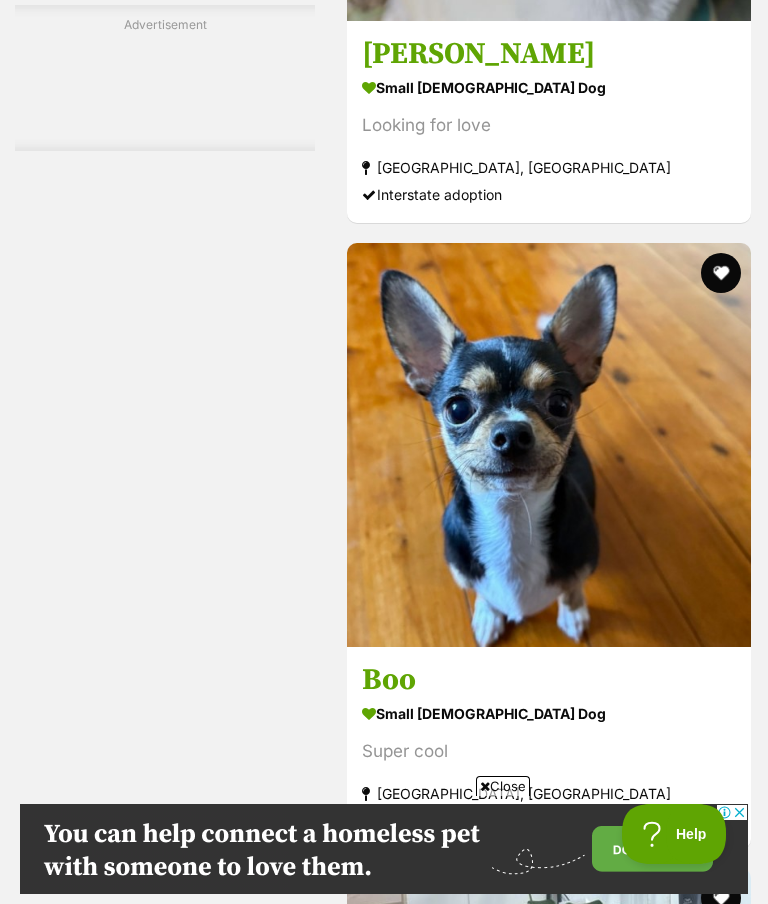 scroll, scrollTop: 7258, scrollLeft: 0, axis: vertical 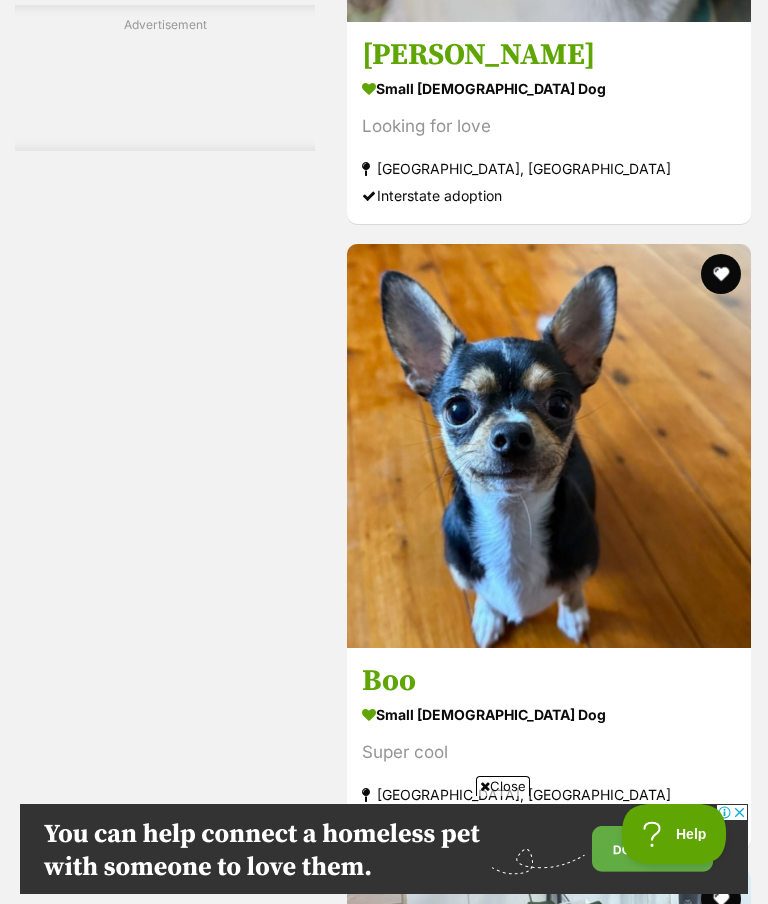 click on "Charlie" at bounding box center (549, 56) 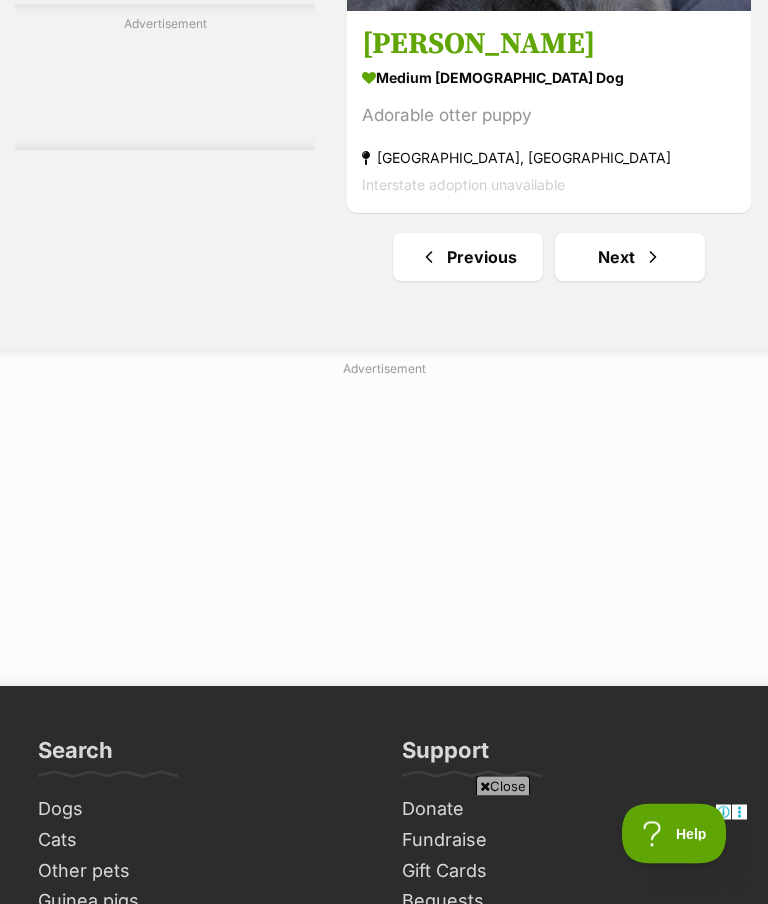 scroll, scrollTop: 14045, scrollLeft: 0, axis: vertical 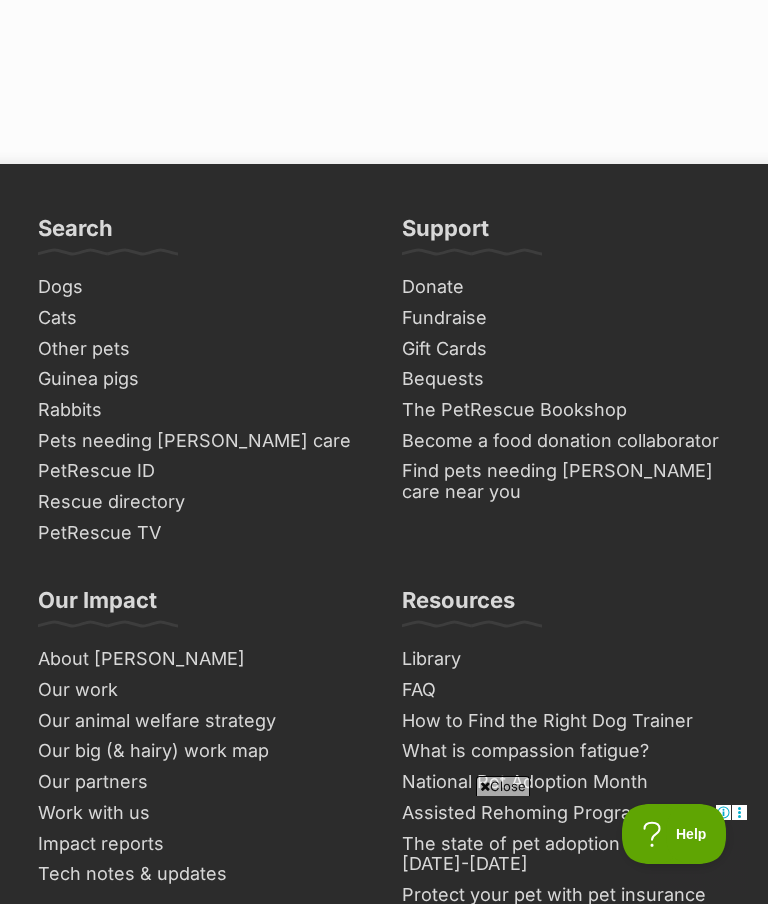 click at bounding box center [653, -265] 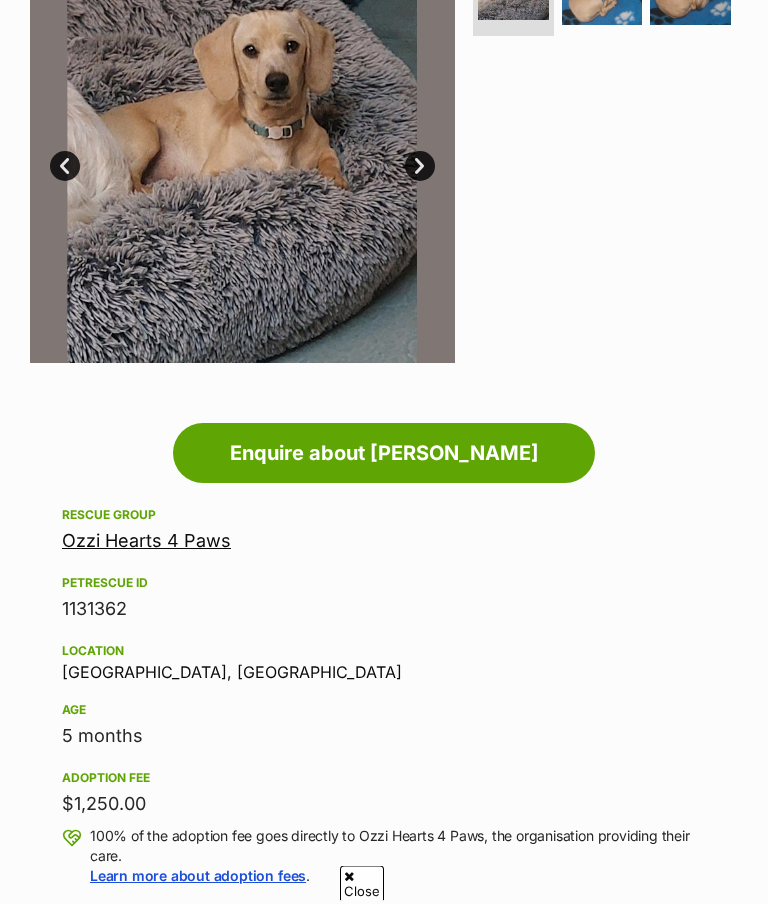scroll, scrollTop: 0, scrollLeft: 0, axis: both 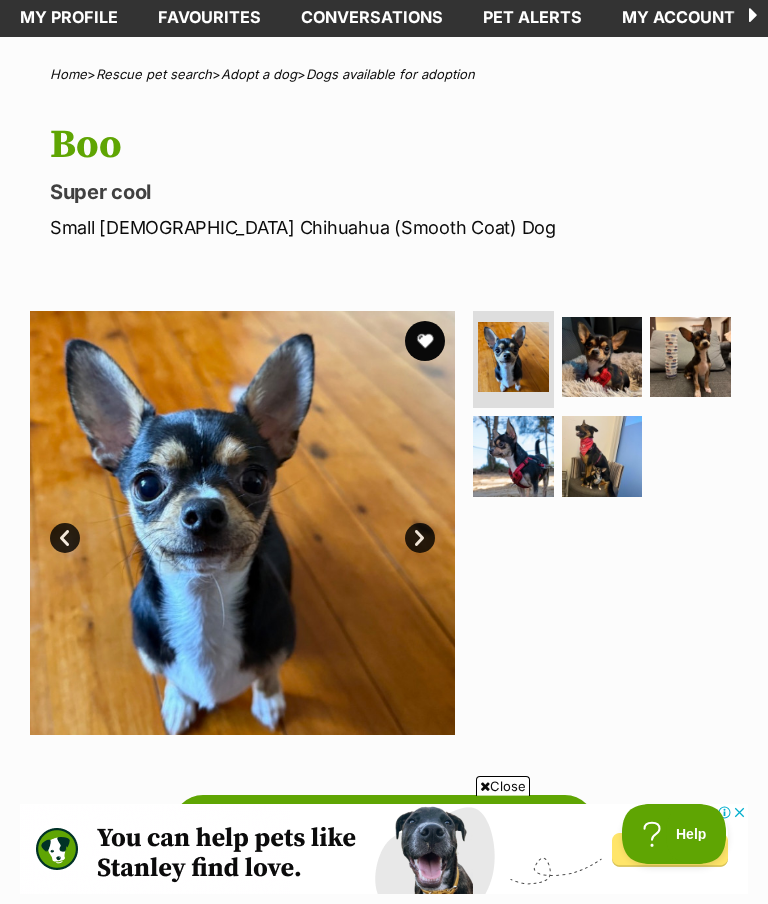 click at bounding box center (602, 456) 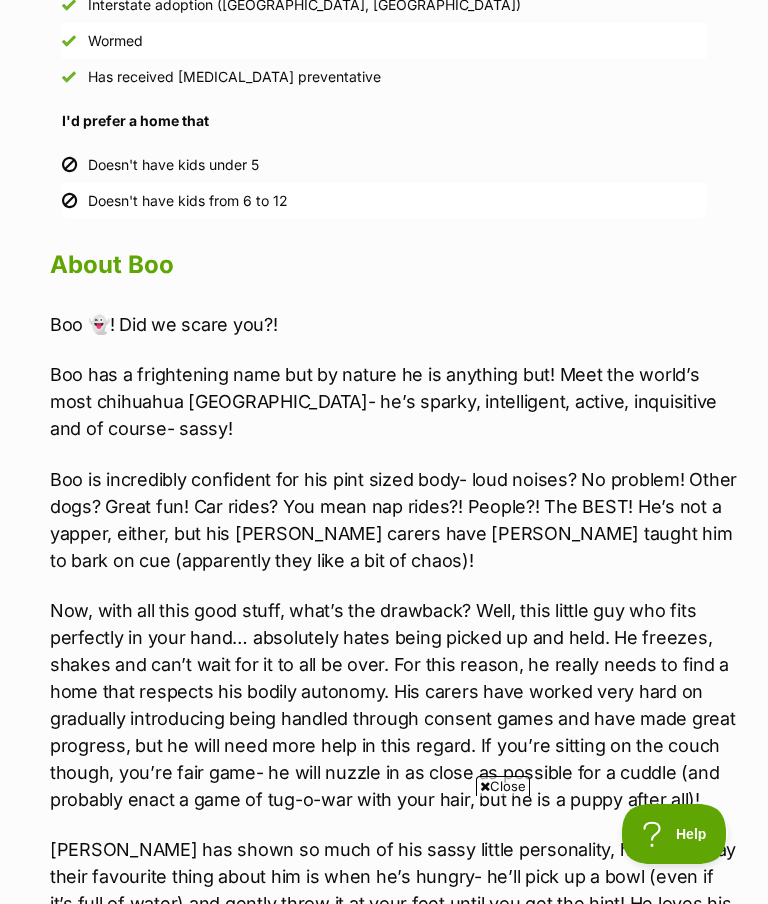 scroll, scrollTop: 0, scrollLeft: 0, axis: both 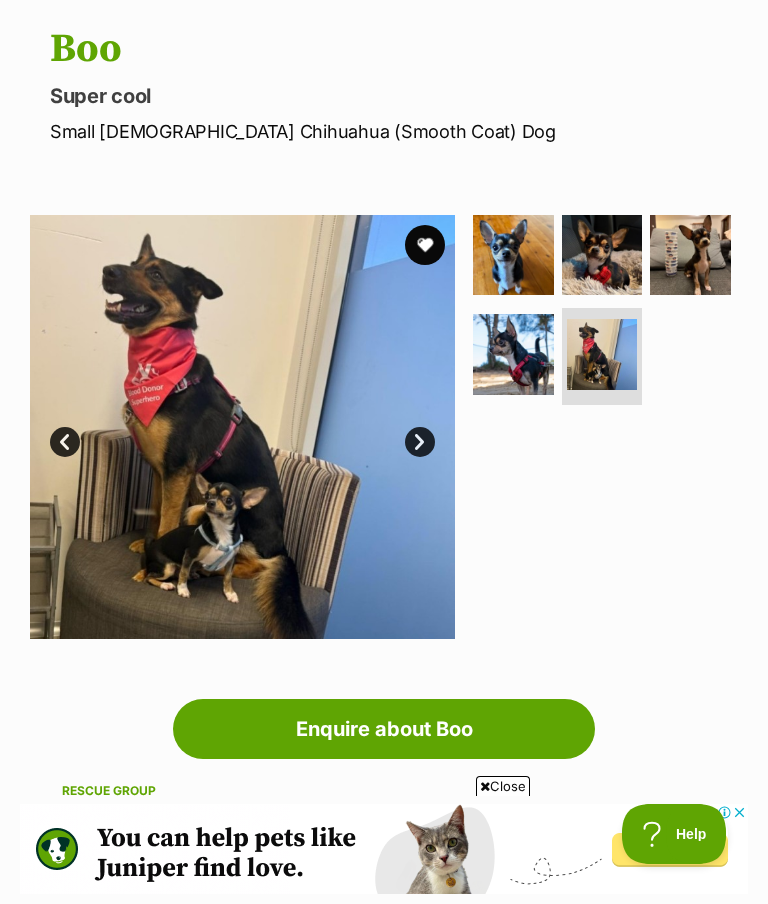 click at bounding box center [690, 255] 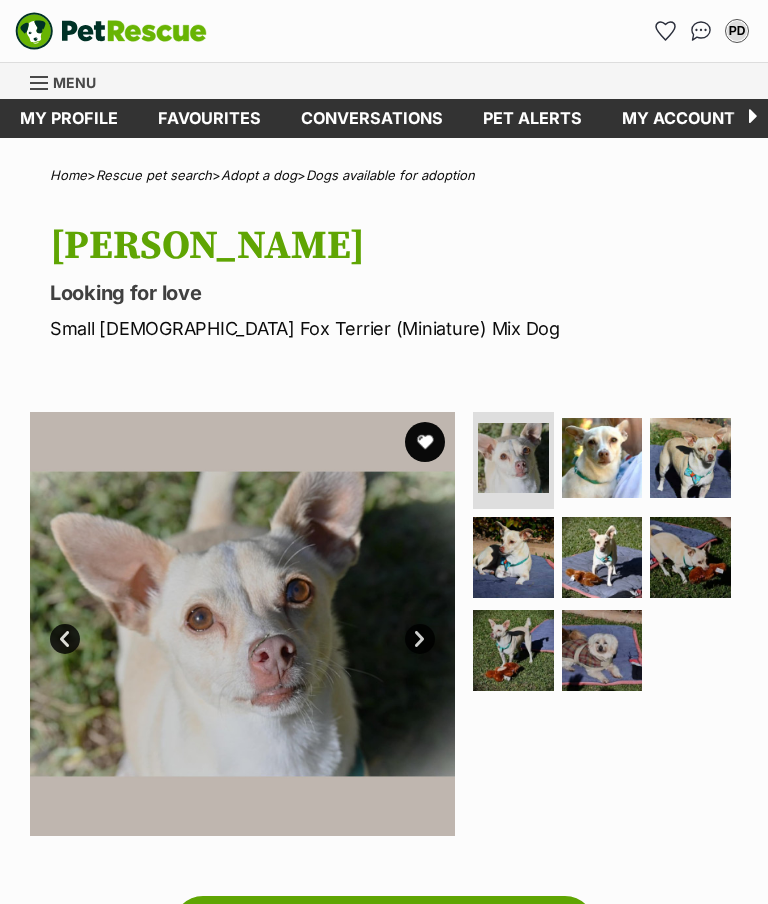scroll, scrollTop: 0, scrollLeft: 0, axis: both 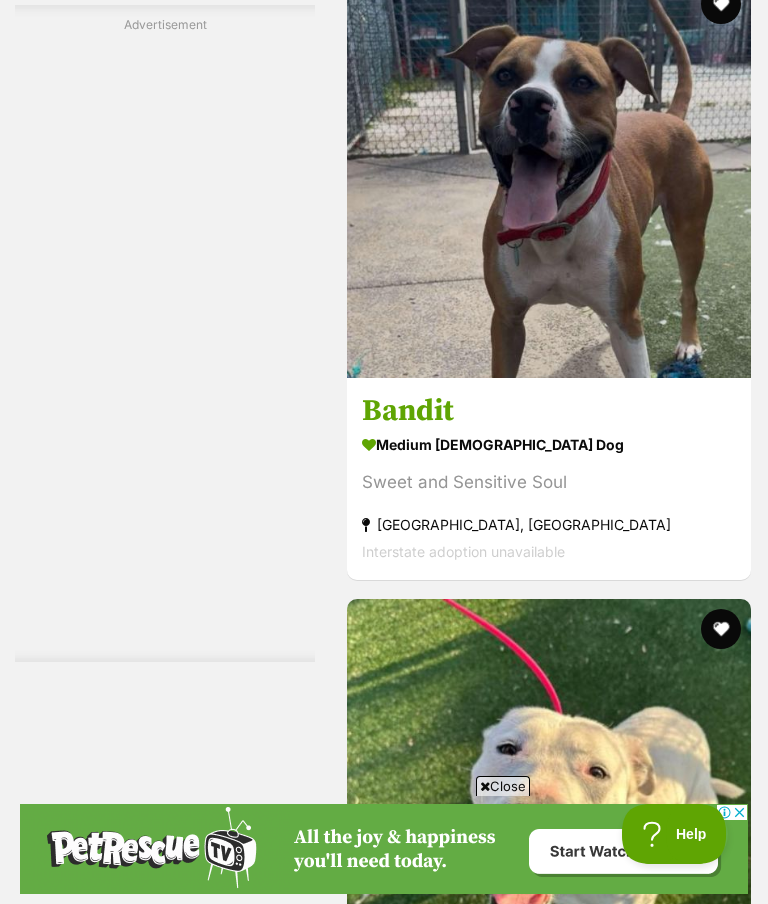 click on "Nuuk" at bounding box center [549, 2913] 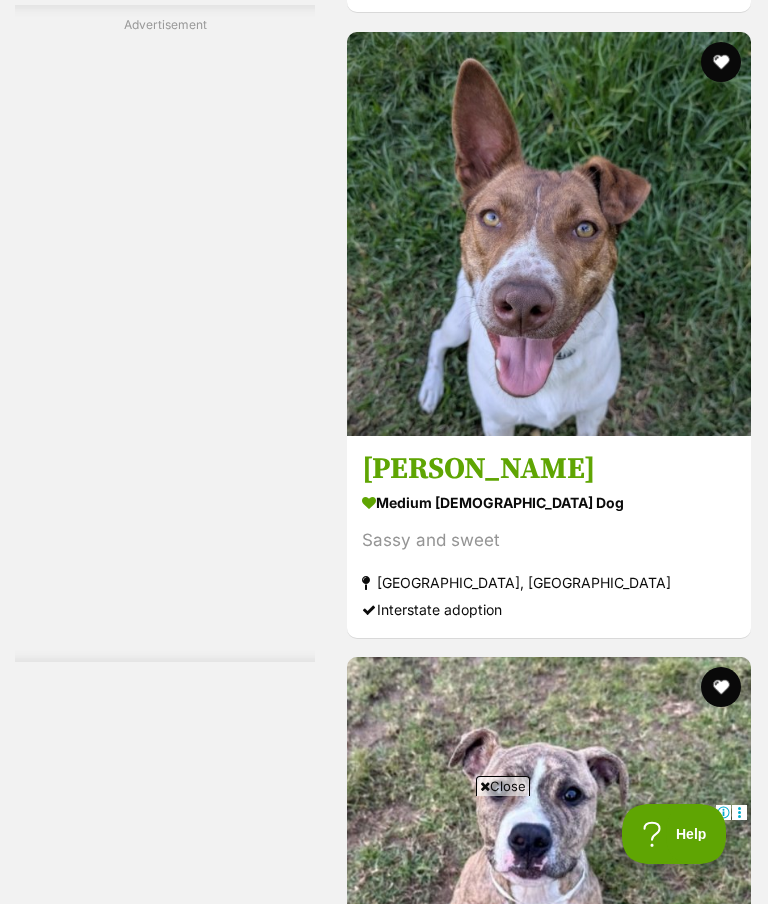 scroll, scrollTop: 10514, scrollLeft: 0, axis: vertical 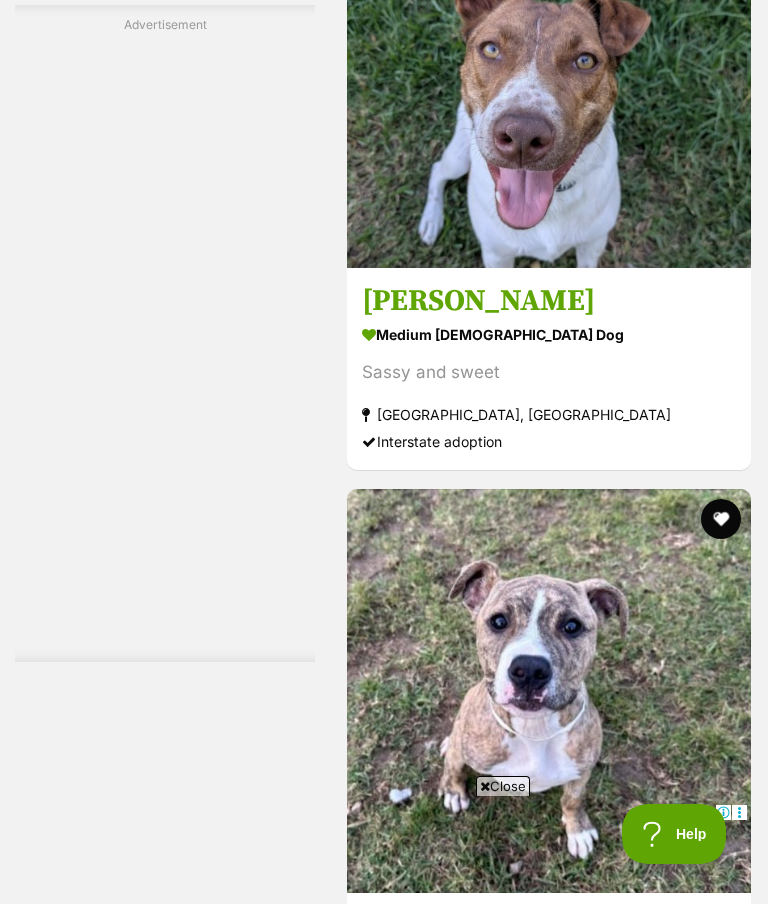 click on "Next" at bounding box center [630, 3016] 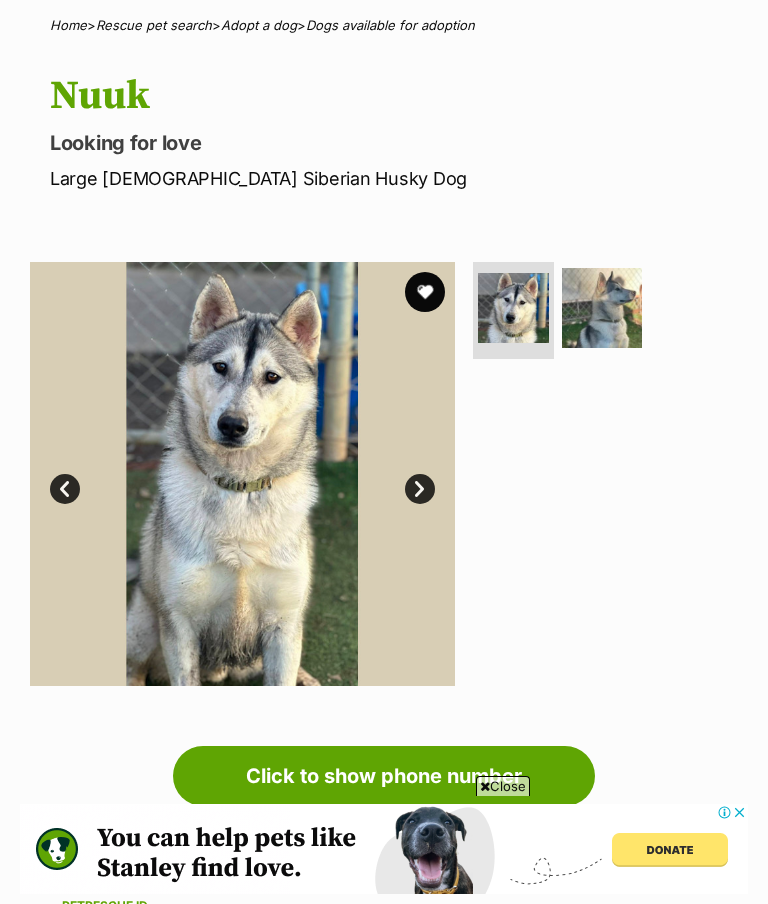 scroll, scrollTop: 241, scrollLeft: 0, axis: vertical 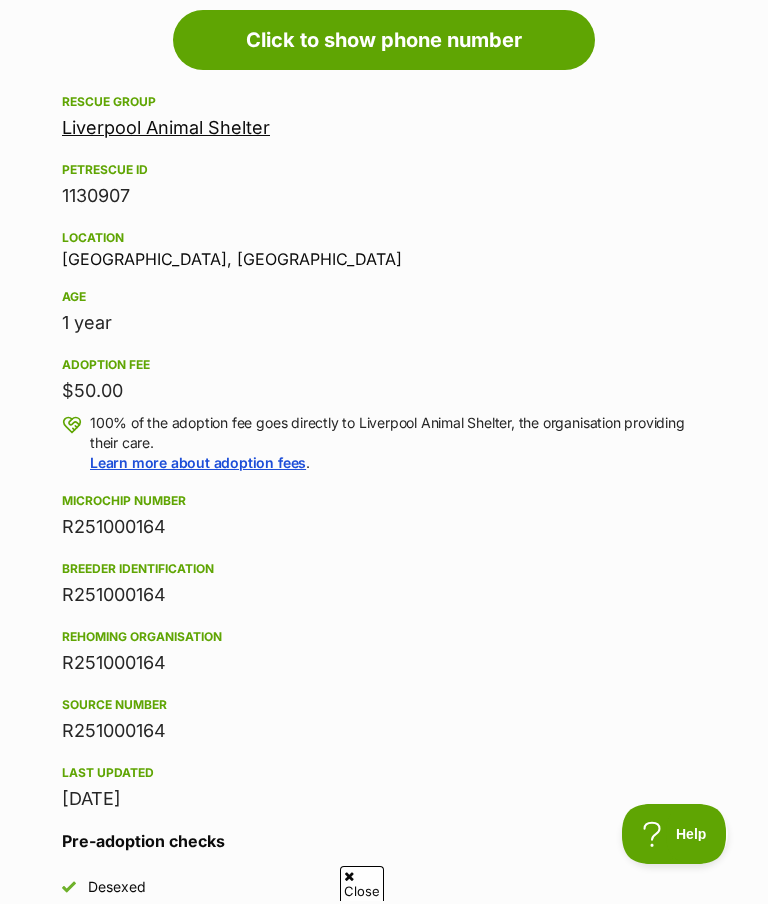click on "Liverpool Animal Shelter" at bounding box center [166, 127] 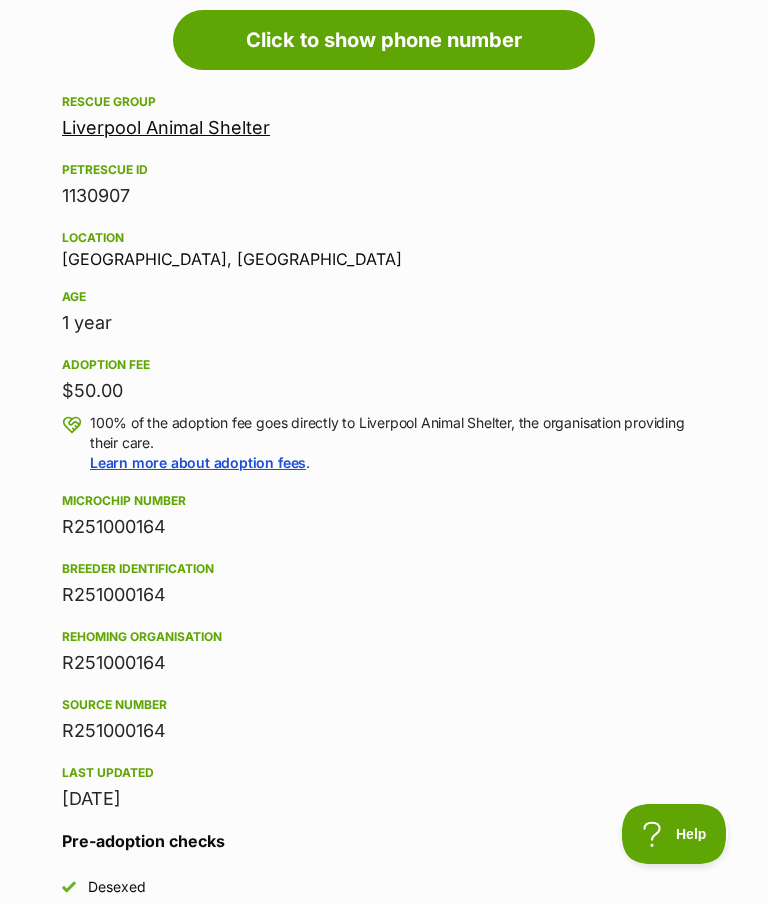 scroll, scrollTop: 0, scrollLeft: 0, axis: both 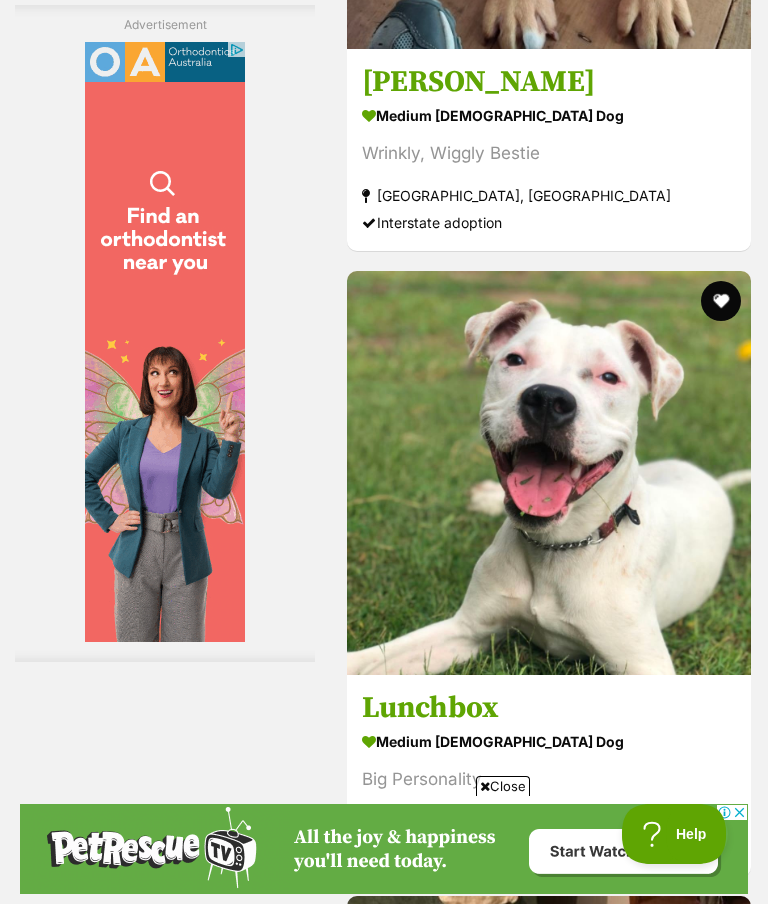 click on "[PERSON_NAME]" at bounding box center [549, 83] 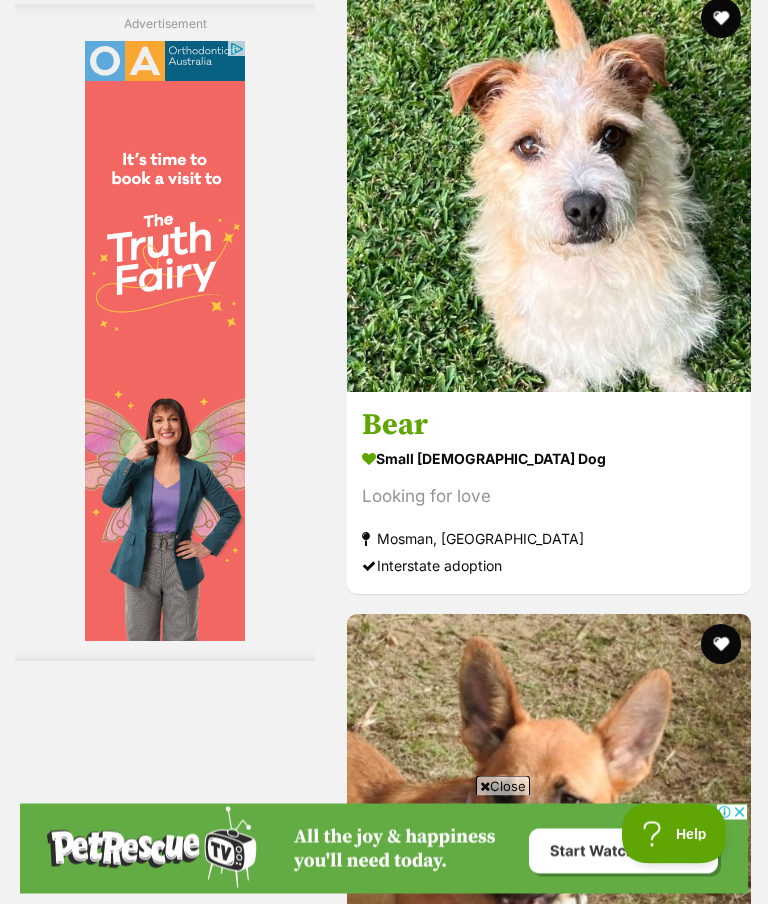 scroll, scrollTop: 11015, scrollLeft: 0, axis: vertical 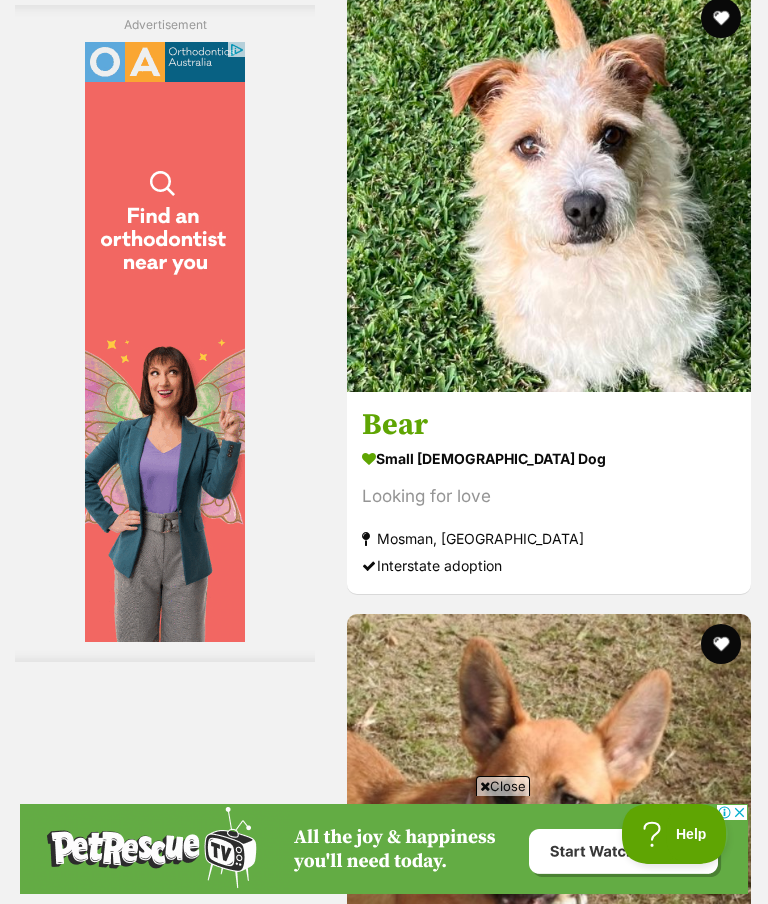 click on "[PERSON_NAME]" at bounding box center (549, -200) 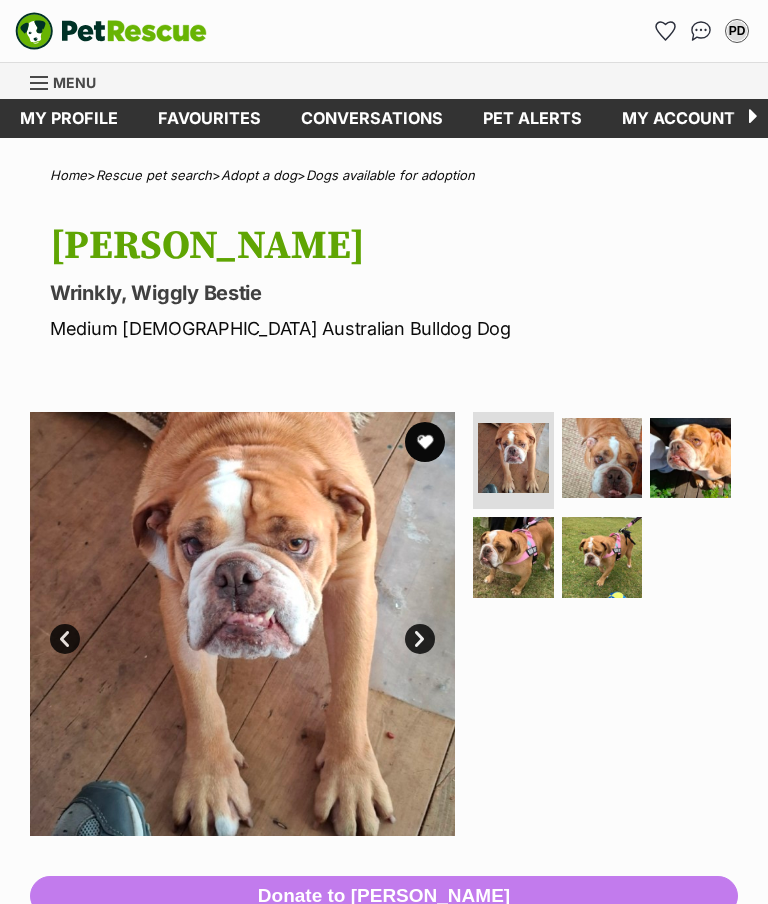 scroll, scrollTop: 0, scrollLeft: 0, axis: both 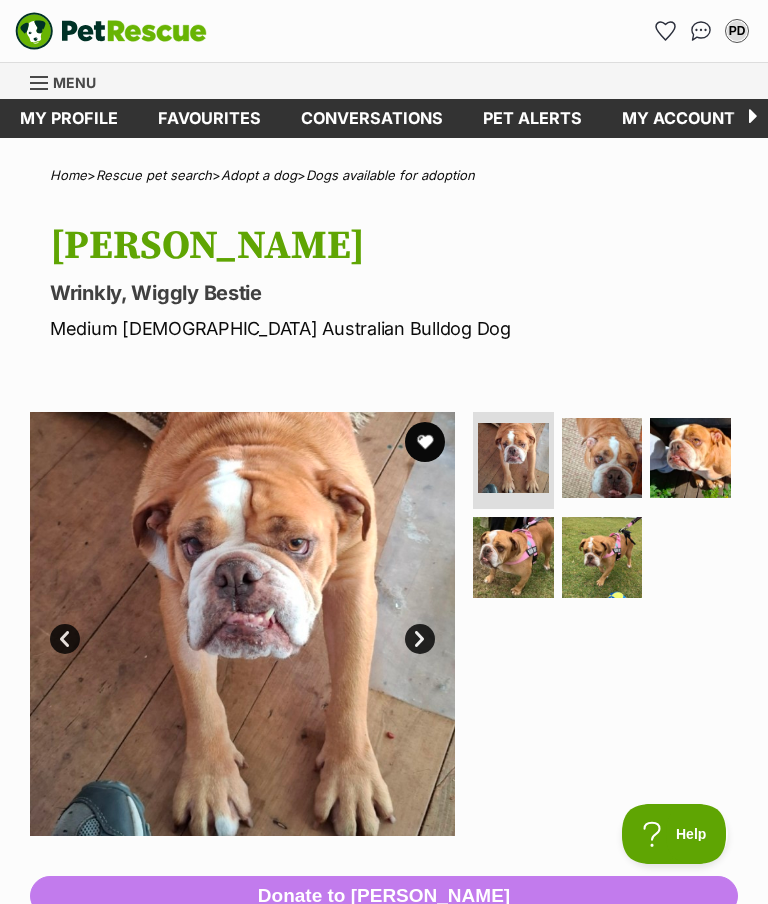 click at bounding box center (602, 557) 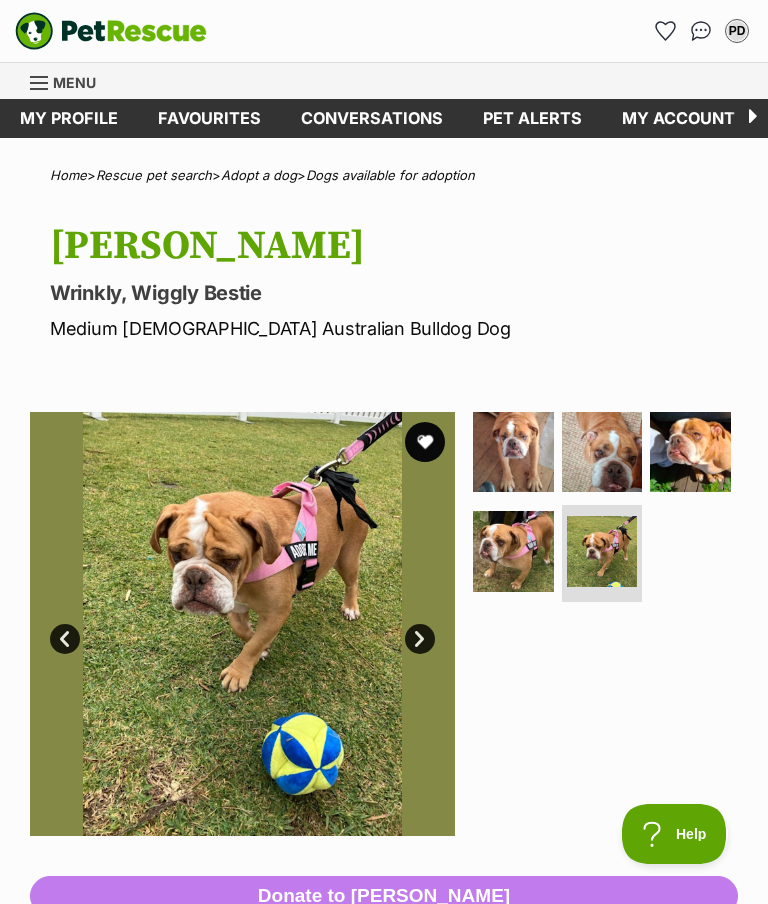 click at bounding box center (513, 551) 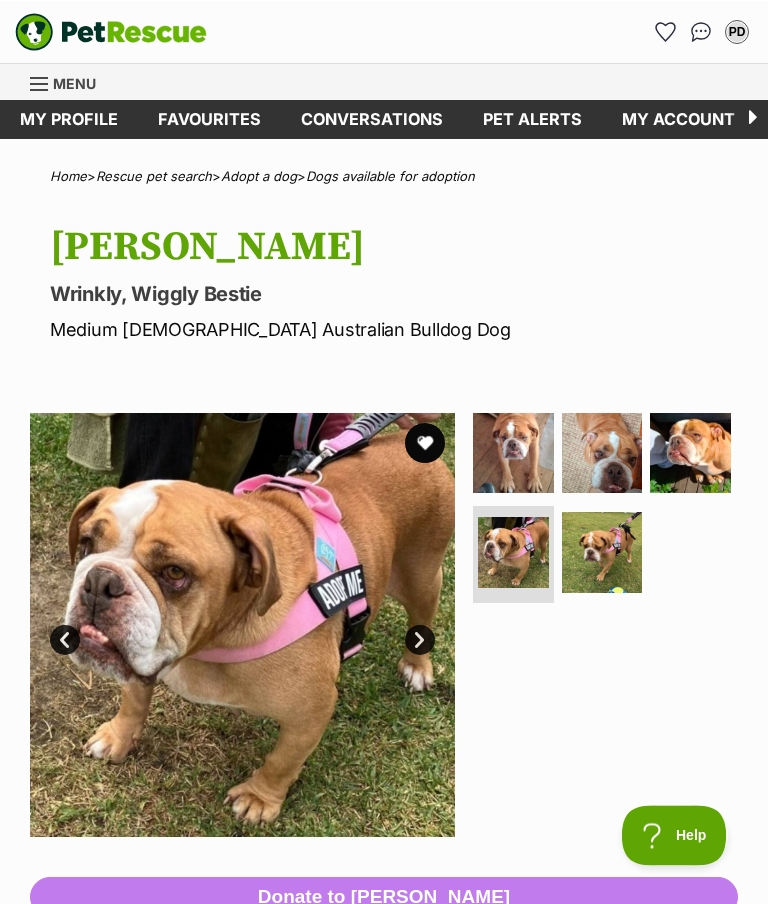 scroll, scrollTop: 0, scrollLeft: 0, axis: both 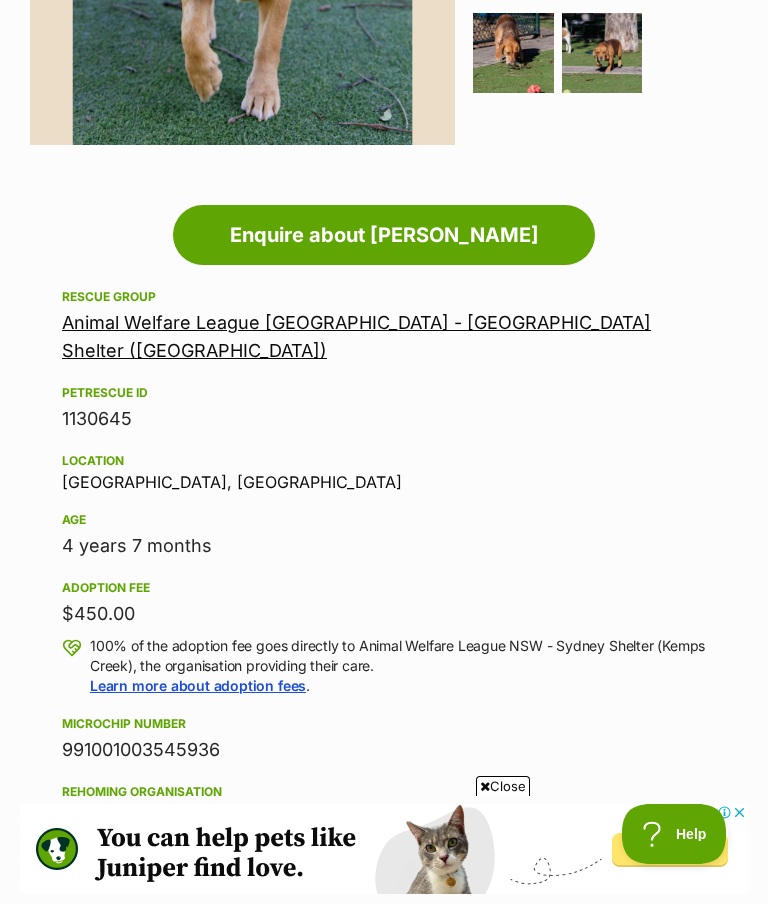 click on "Animal Welfare League NSW - Sydney Shelter (Kemps Creek)" at bounding box center [356, 336] 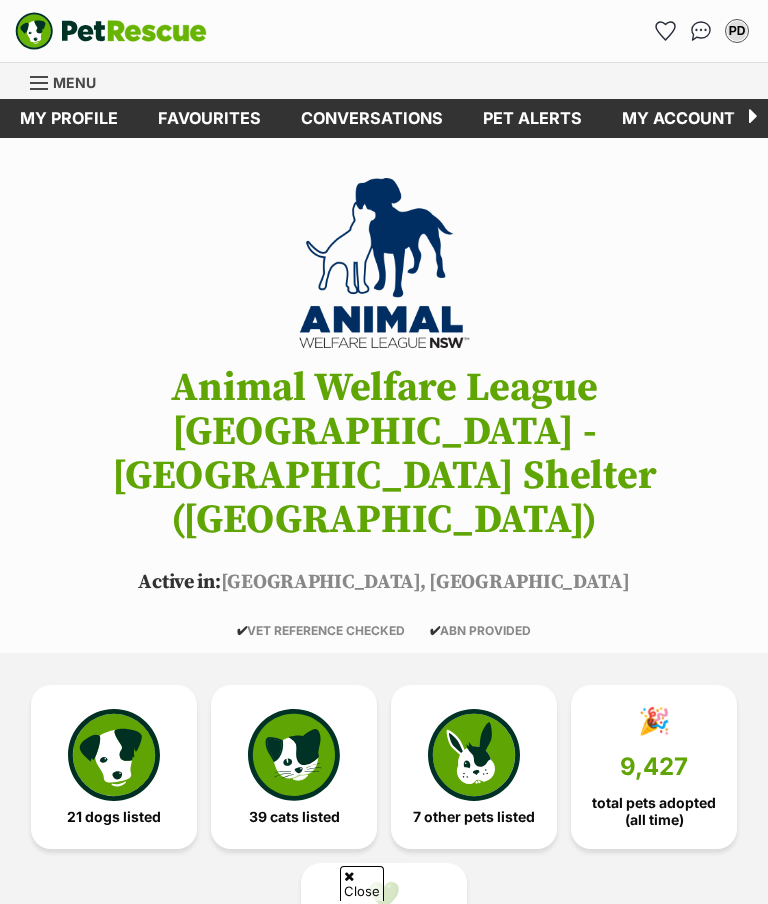 scroll, scrollTop: 2132, scrollLeft: 0, axis: vertical 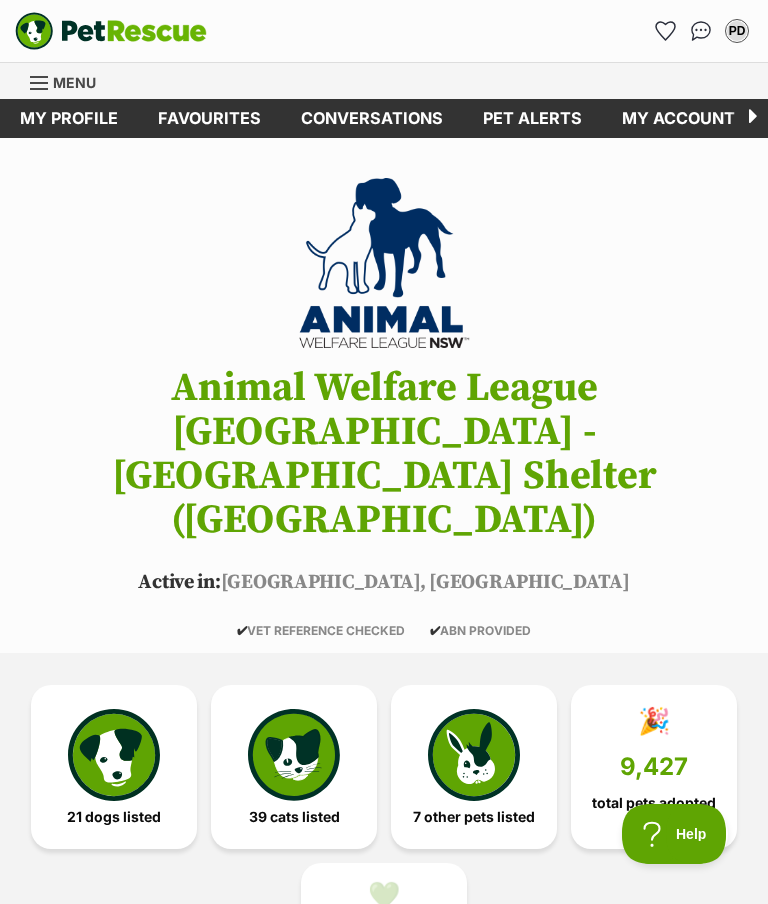 click on "Favourites" at bounding box center [209, 118] 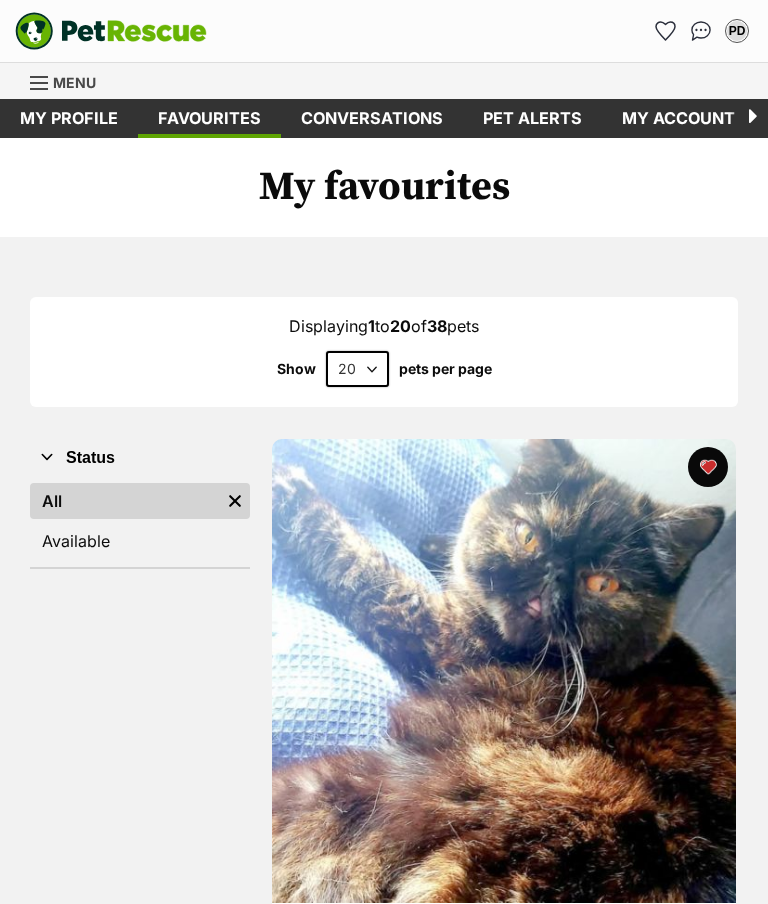 scroll, scrollTop: 0, scrollLeft: 0, axis: both 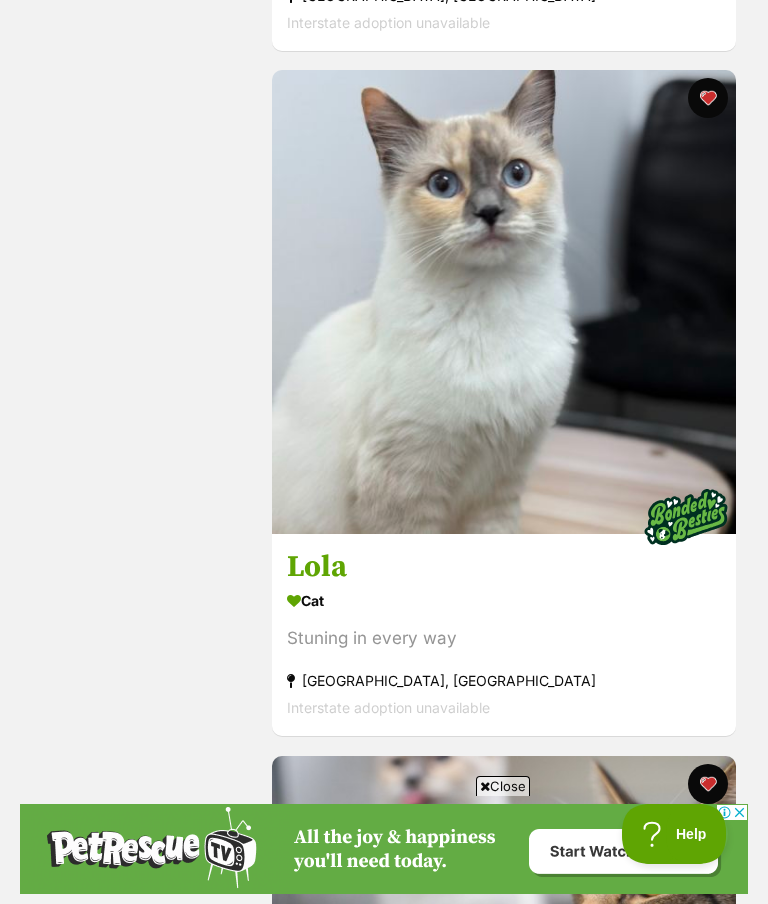 click on "Lola" at bounding box center [504, 568] 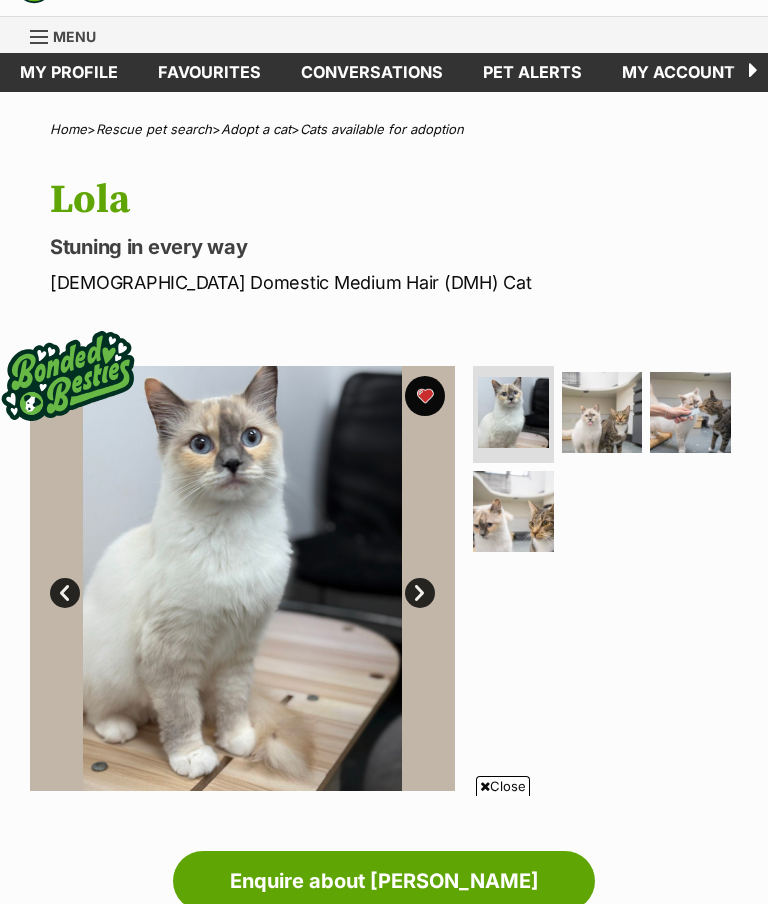 scroll, scrollTop: 336, scrollLeft: 0, axis: vertical 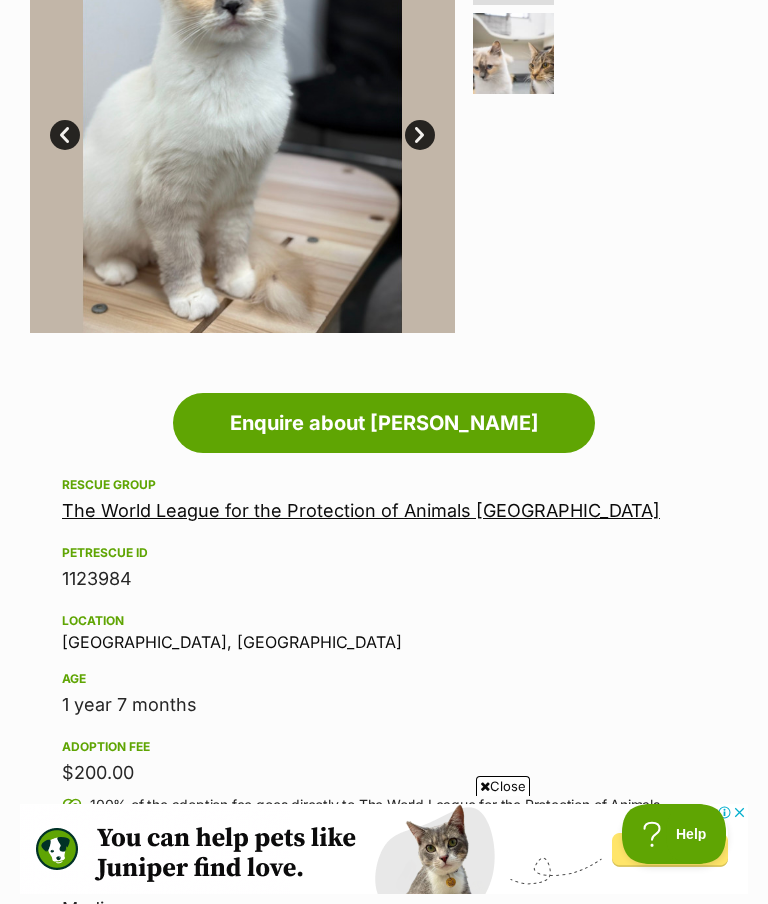click on "The World League for the Protection of Animals [GEOGRAPHIC_DATA]" at bounding box center [361, 510] 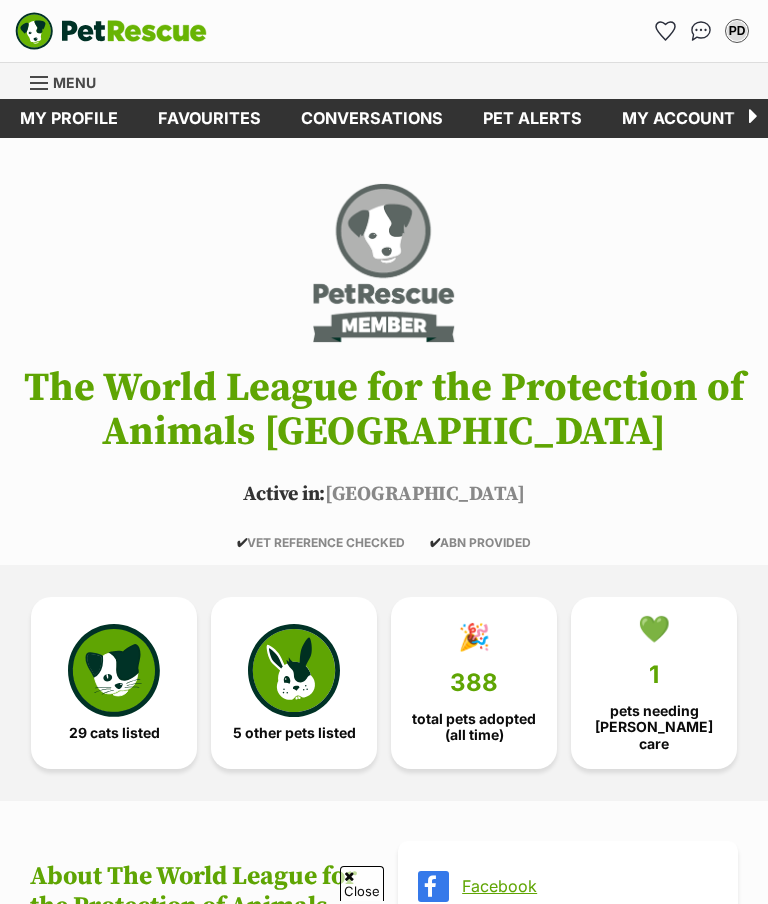 scroll, scrollTop: 60, scrollLeft: 0, axis: vertical 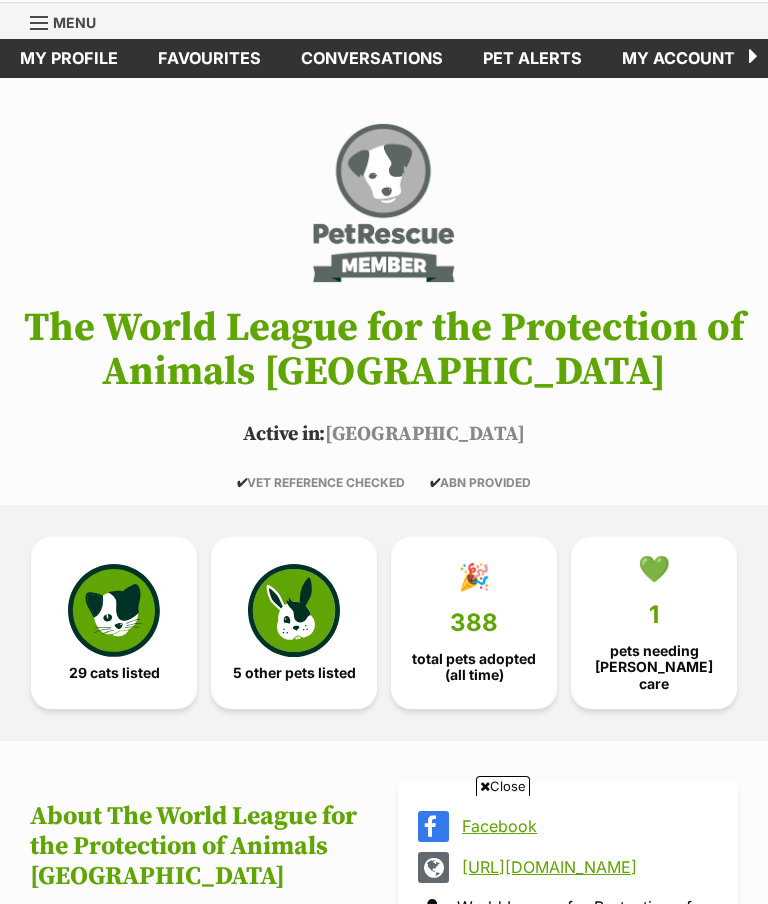 click at bounding box center [114, 610] 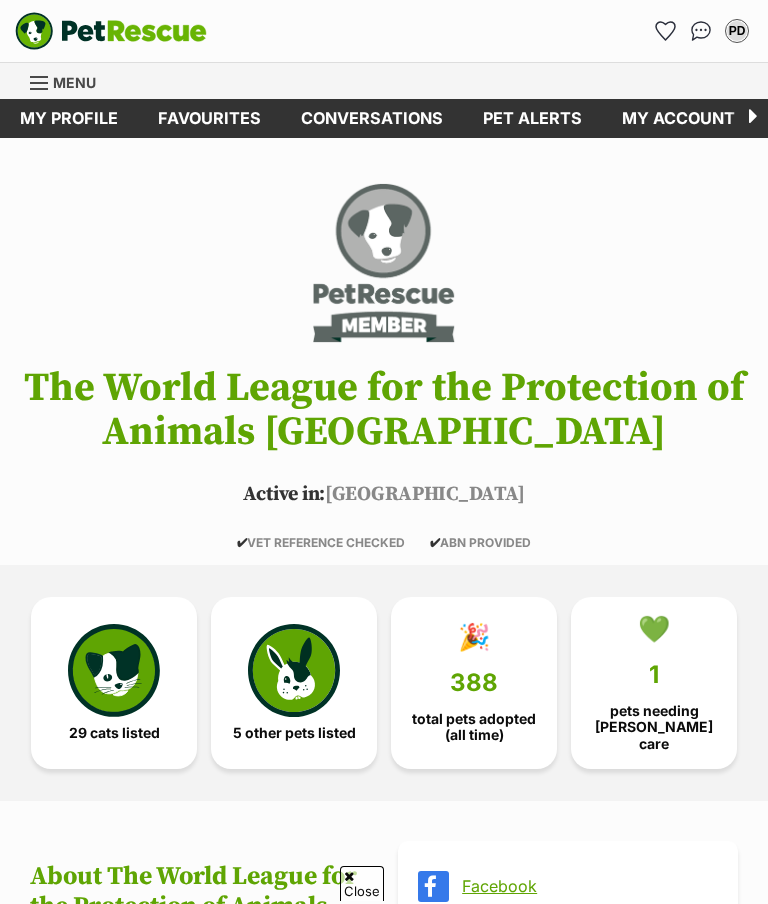scroll, scrollTop: 1672, scrollLeft: 0, axis: vertical 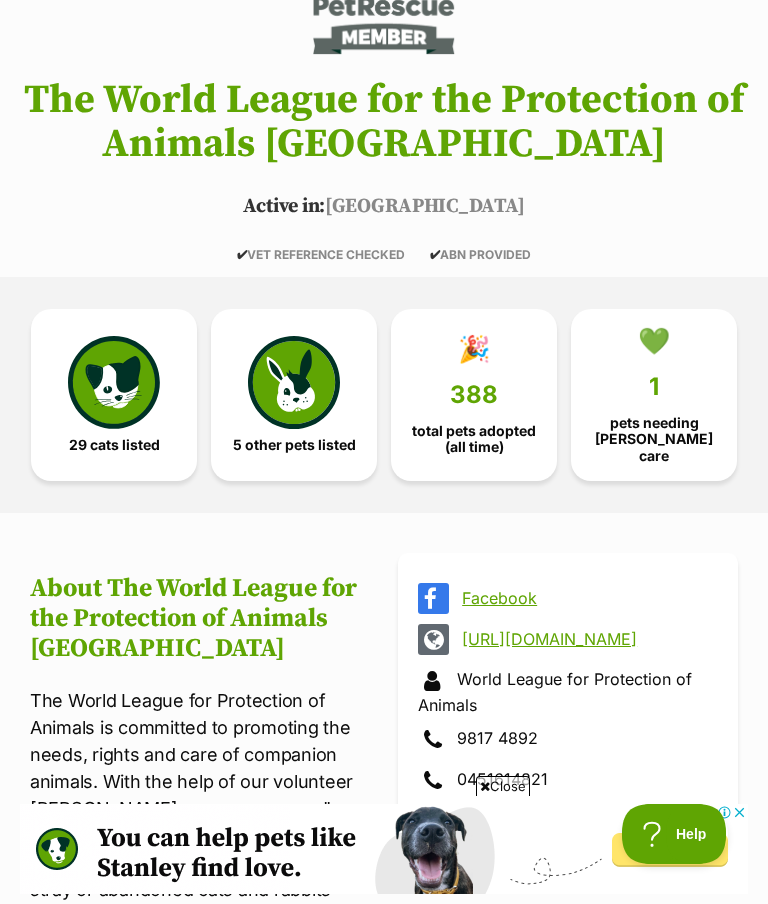 click on "388" at bounding box center [474, 395] 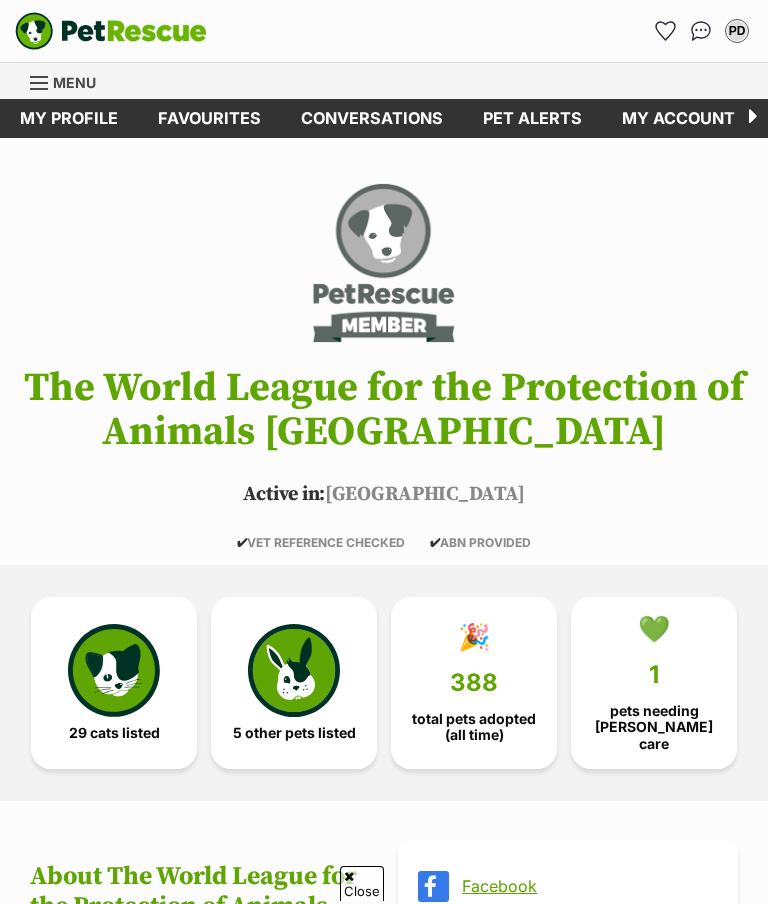 scroll, scrollTop: 1672, scrollLeft: 0, axis: vertical 